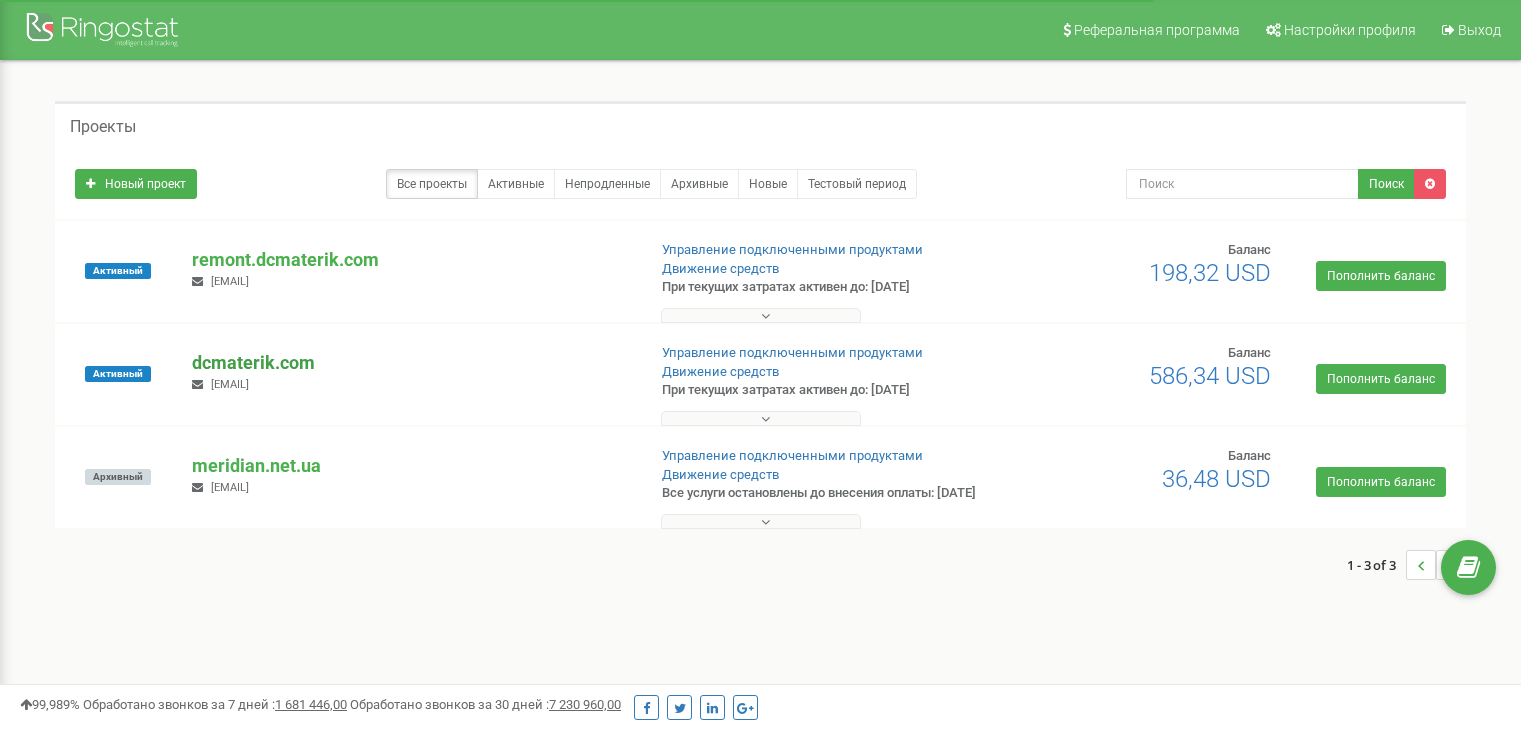 scroll, scrollTop: 0, scrollLeft: 0, axis: both 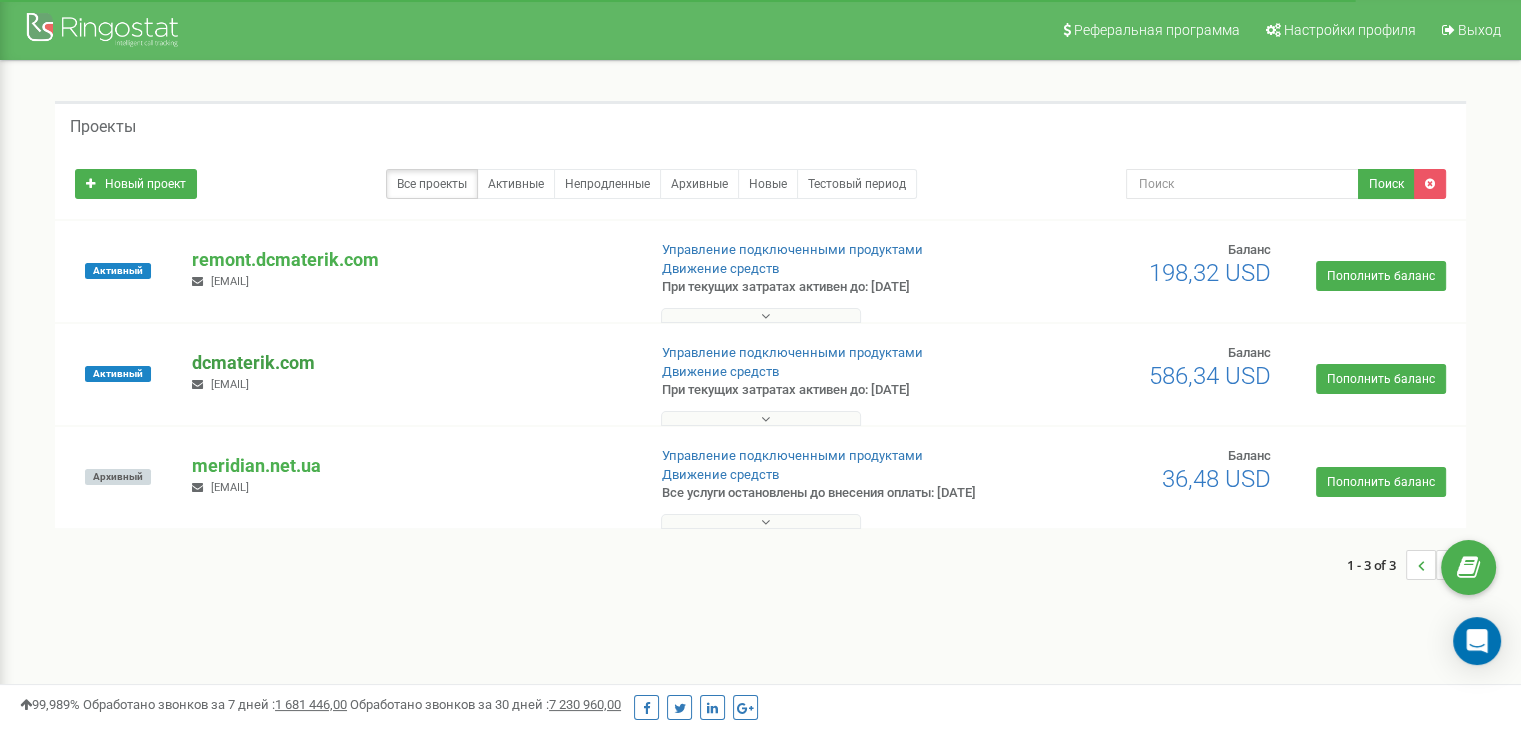 click on "dcmaterik.com" at bounding box center (410, 363) 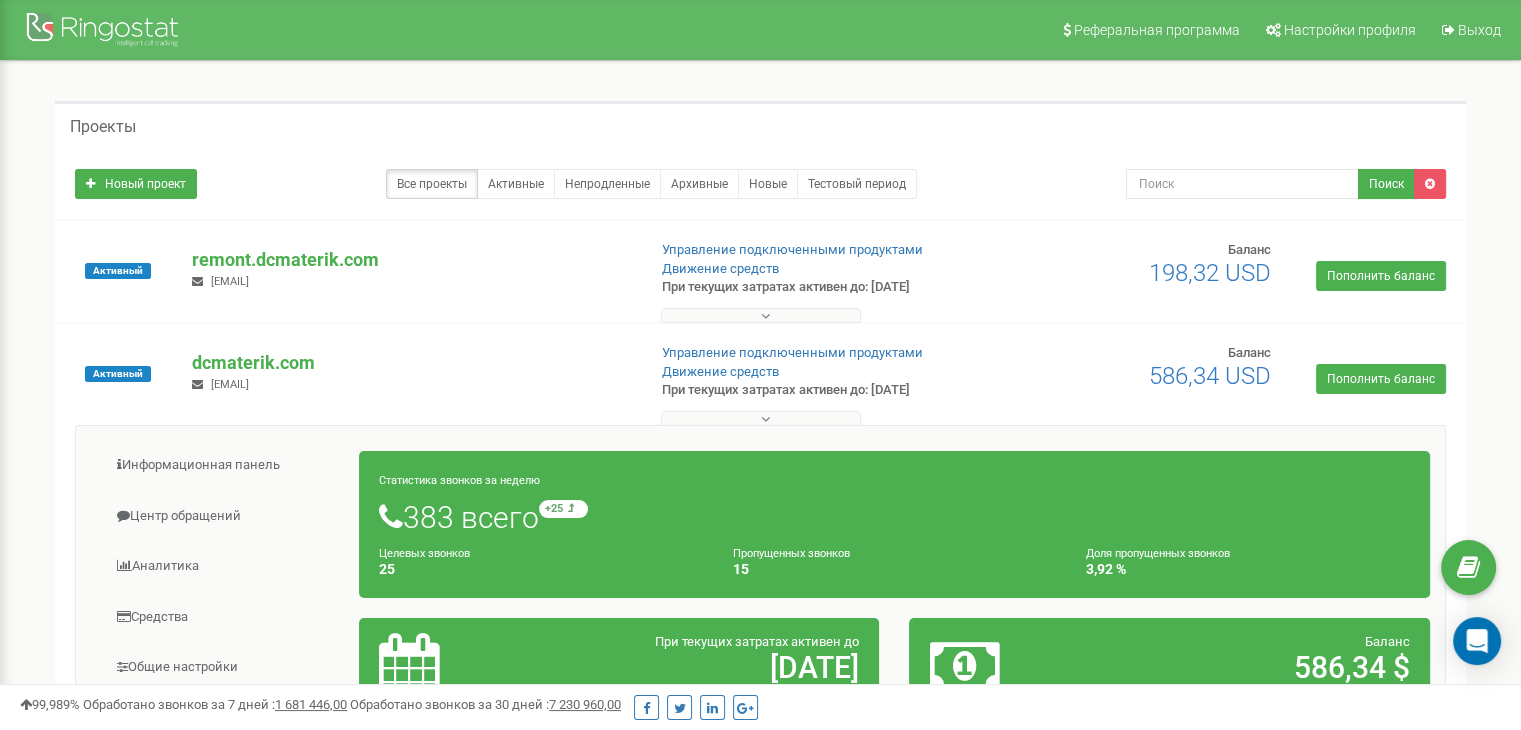 scroll, scrollTop: 100, scrollLeft: 0, axis: vertical 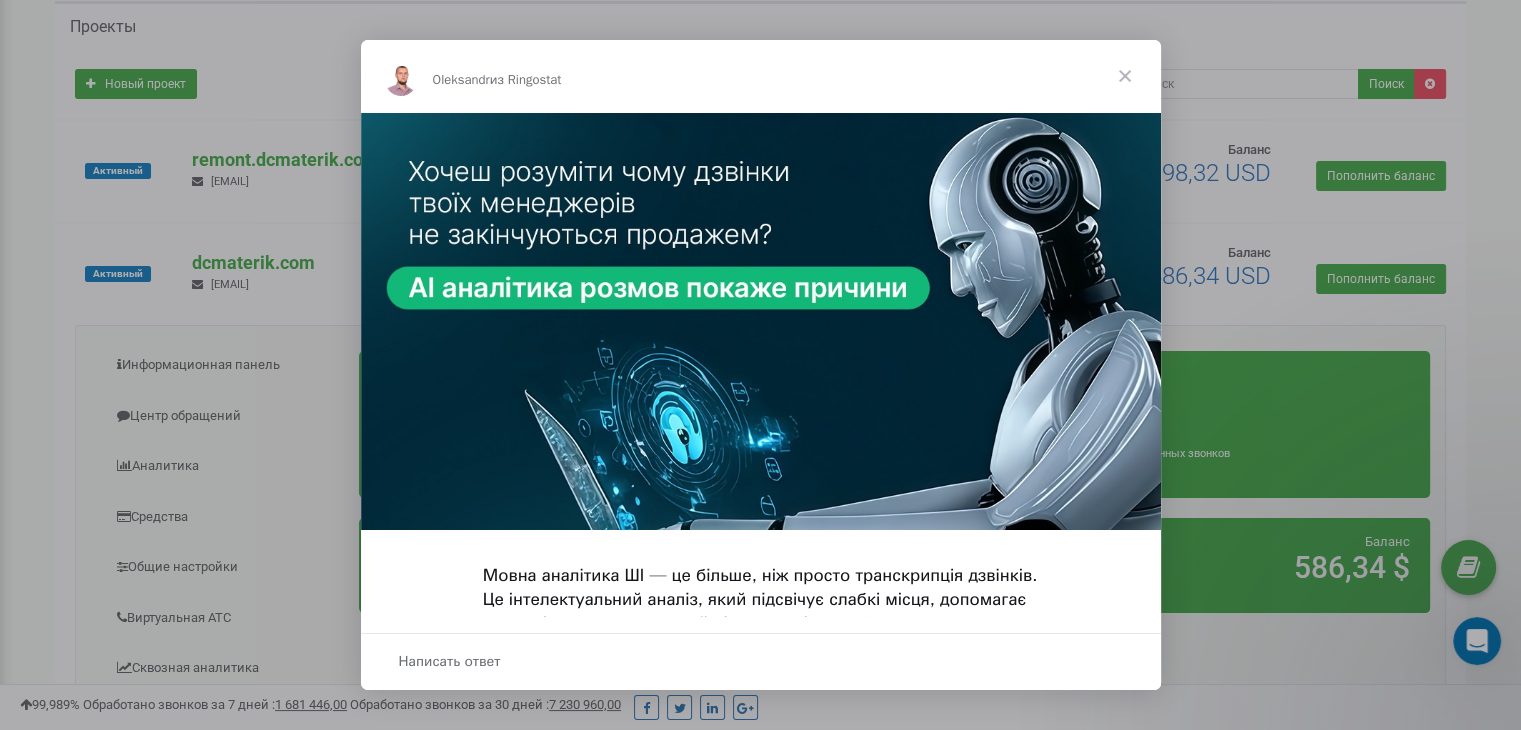 click at bounding box center (1125, 76) 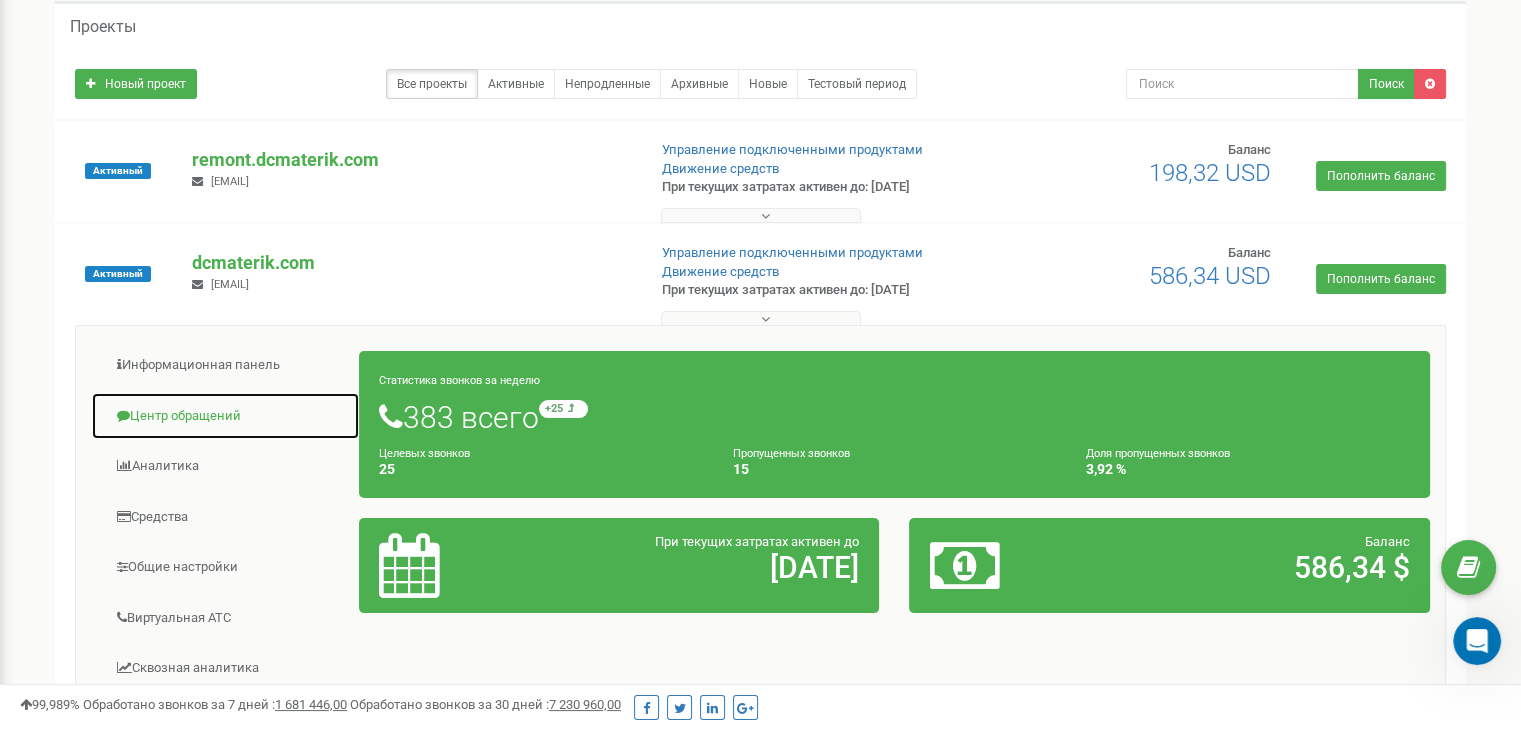 click on "Центр обращений" at bounding box center (225, 416) 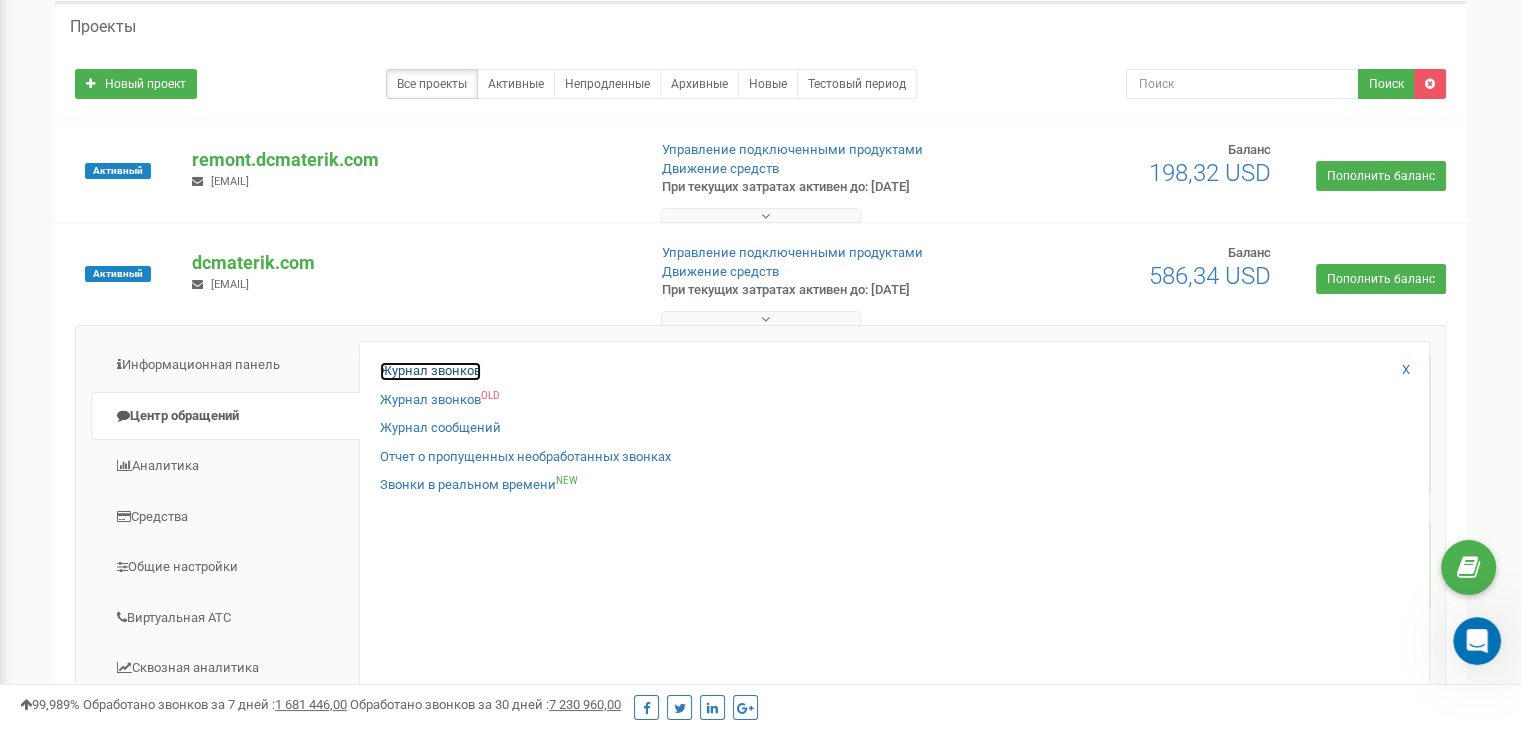click on "Журнал звонков" at bounding box center (430, 371) 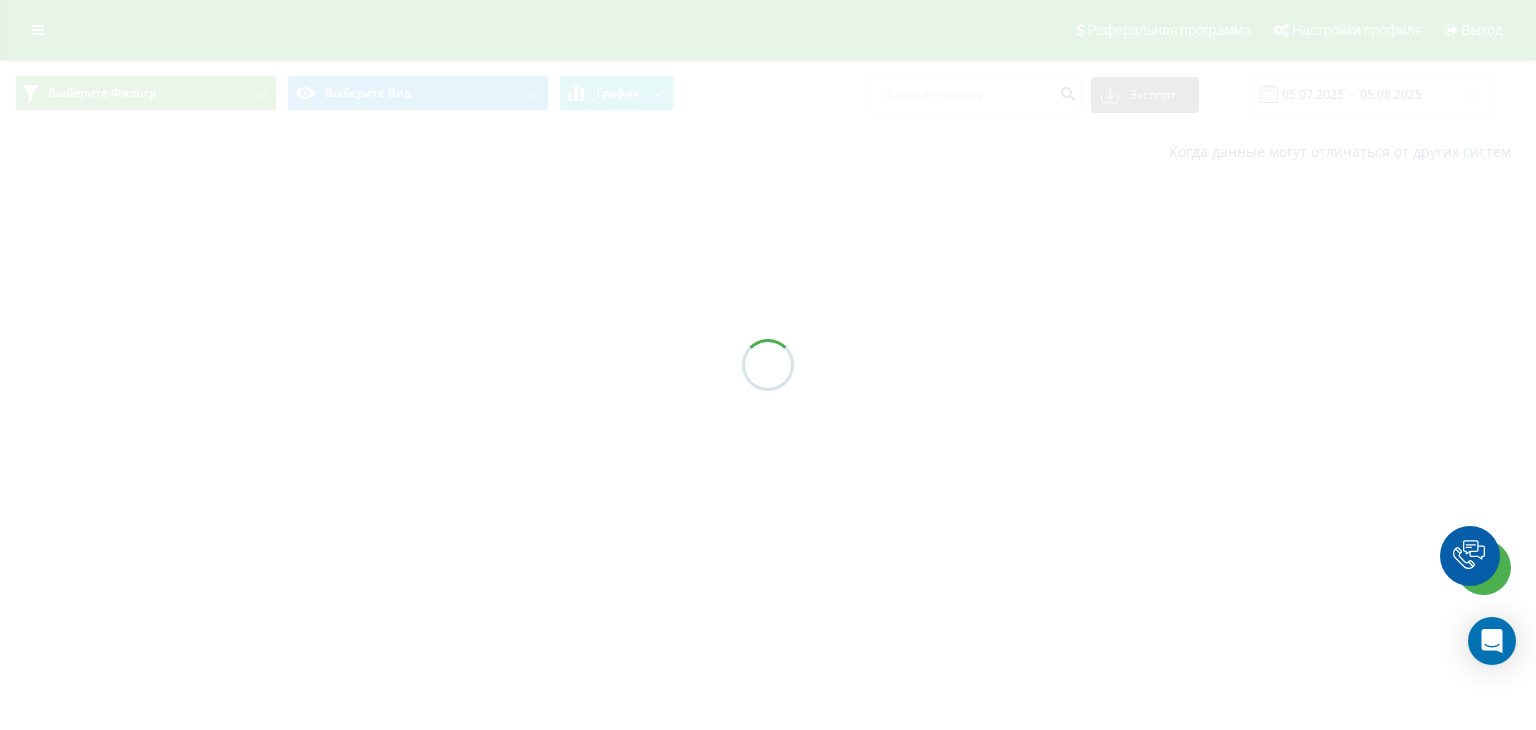 scroll, scrollTop: 0, scrollLeft: 0, axis: both 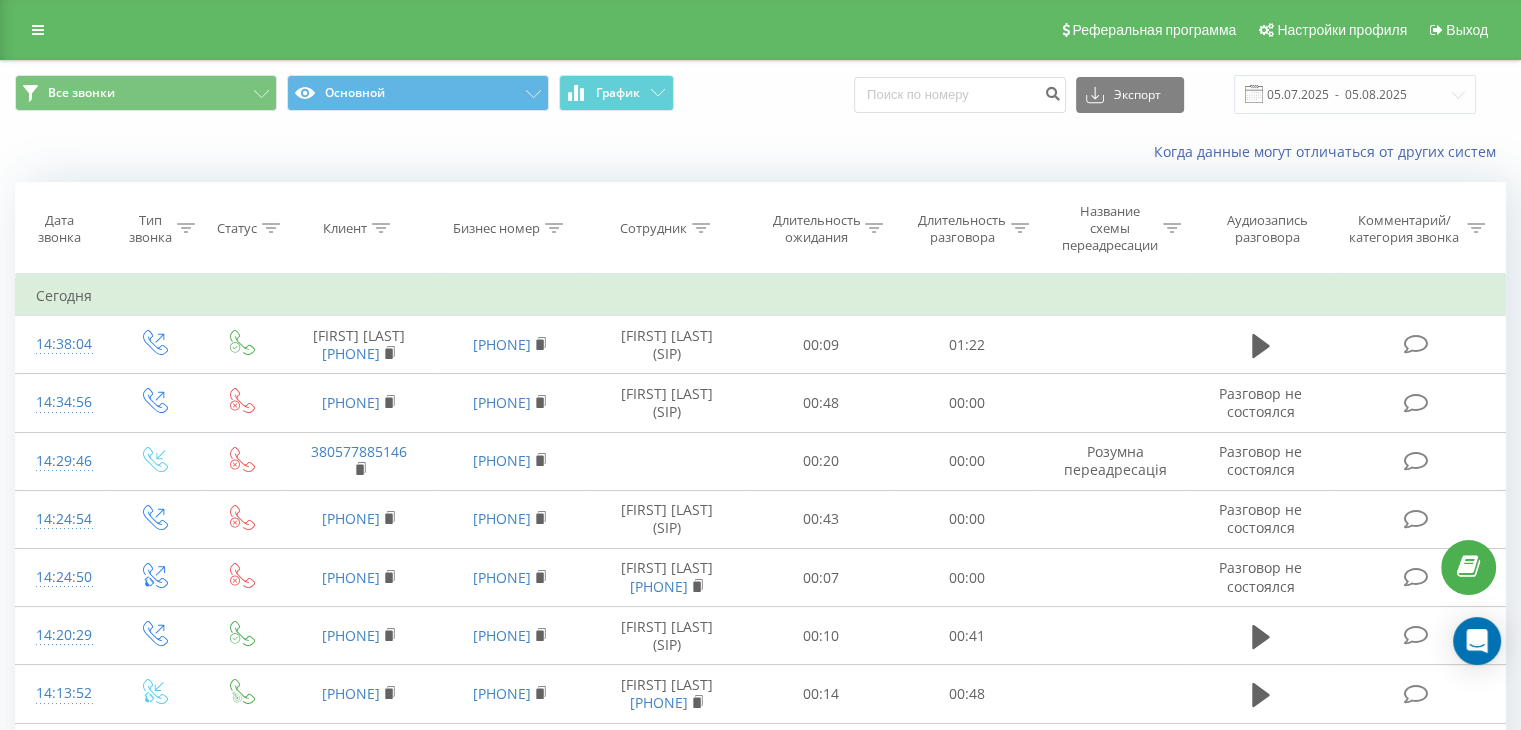 click on "Клиент" at bounding box center (345, 228) 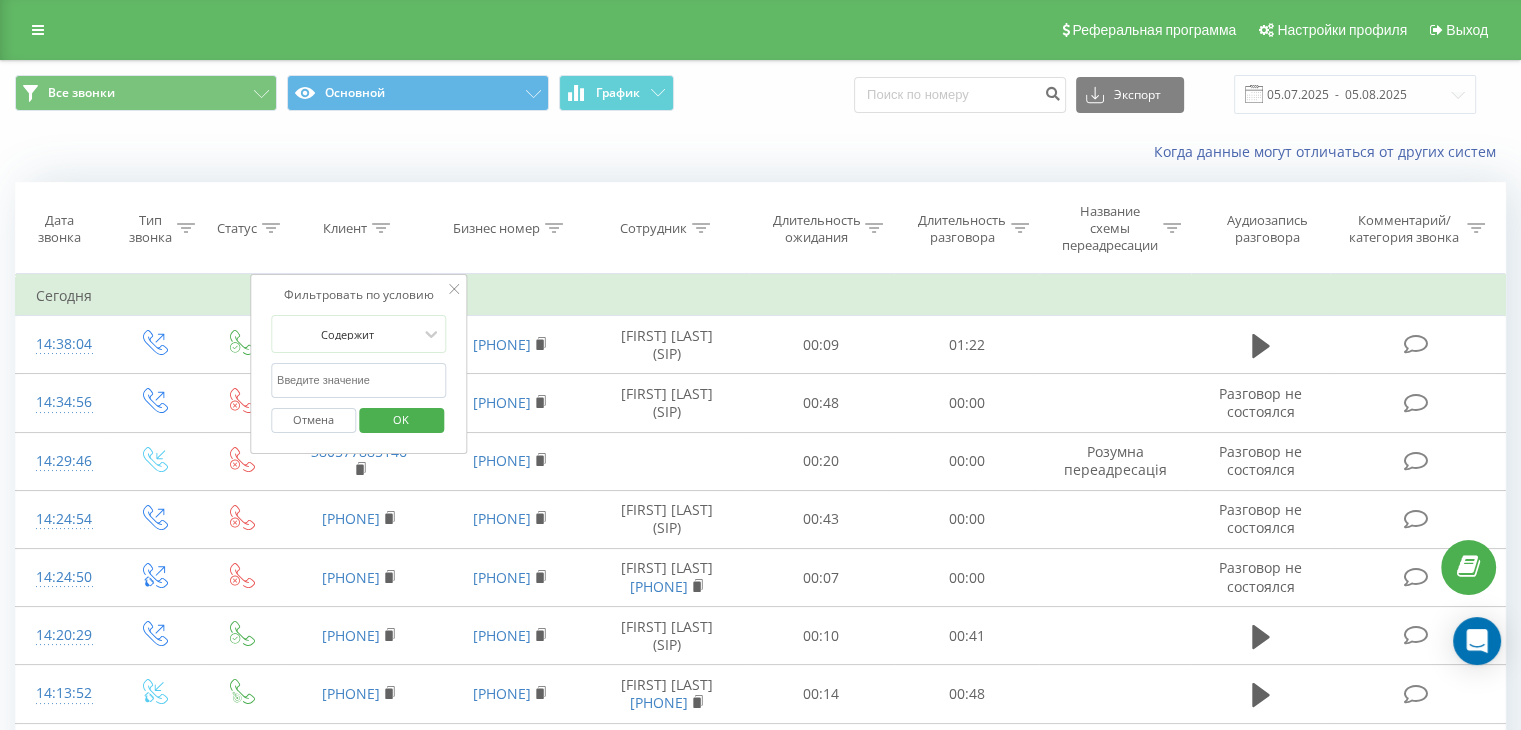 click at bounding box center (359, 380) 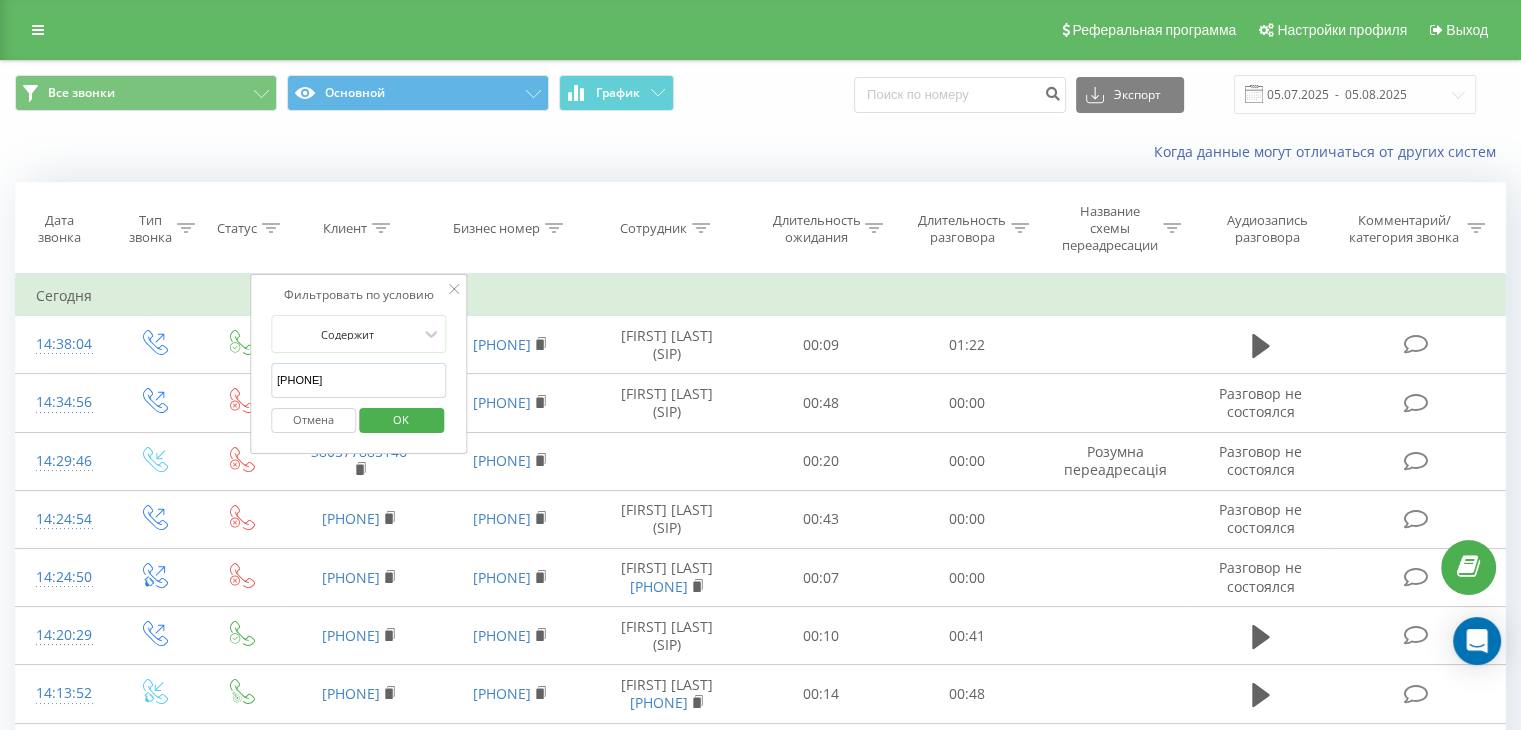 type on "[PHONE]" 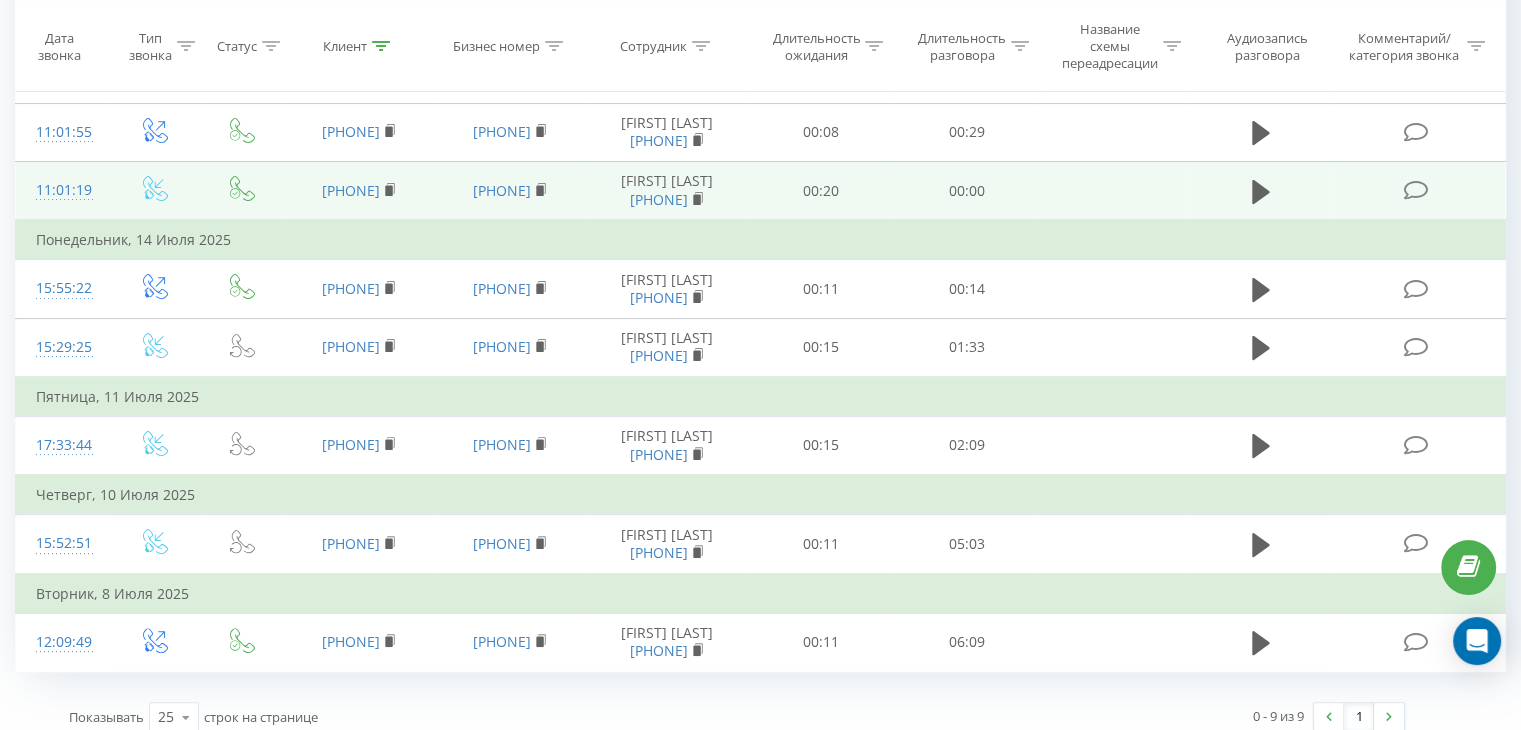 scroll, scrollTop: 381, scrollLeft: 0, axis: vertical 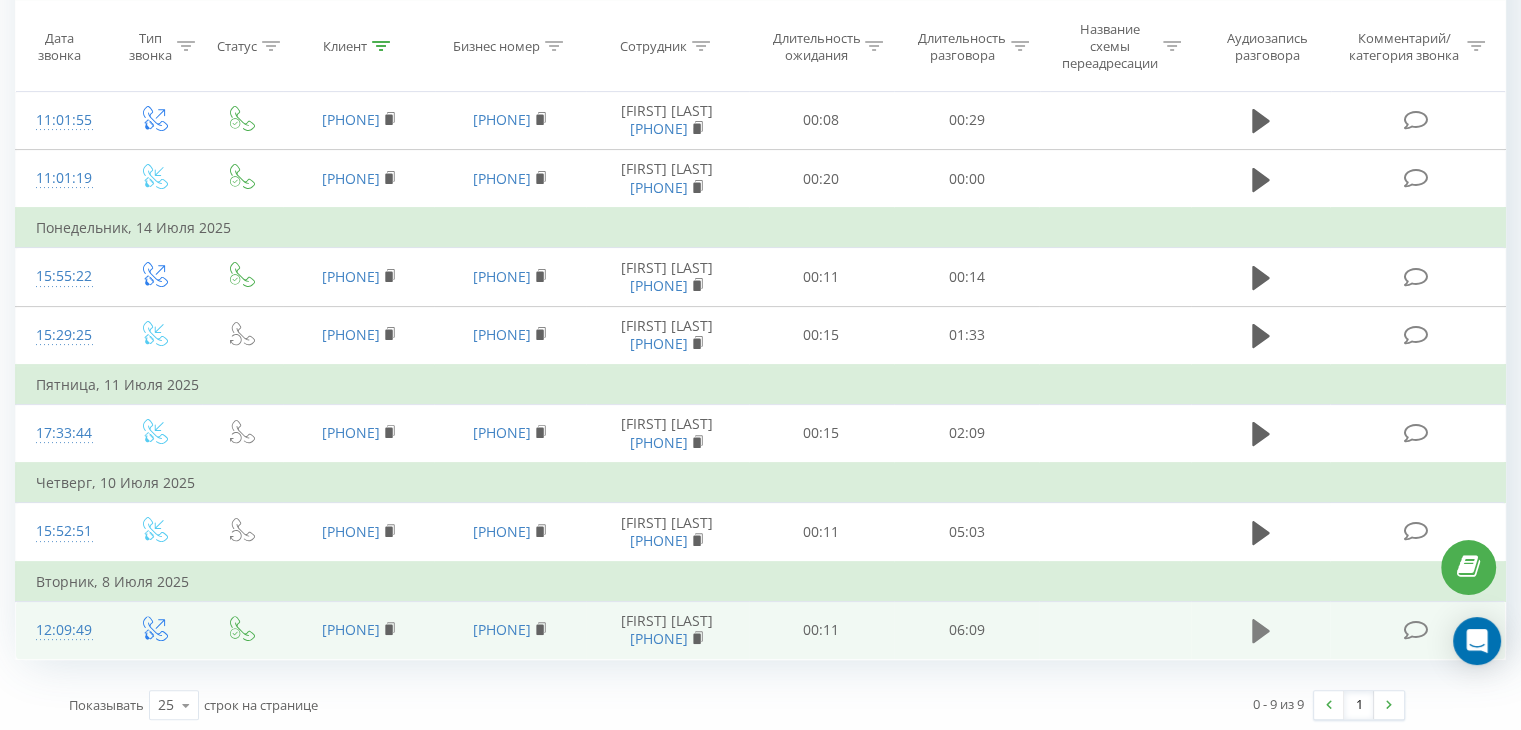 click 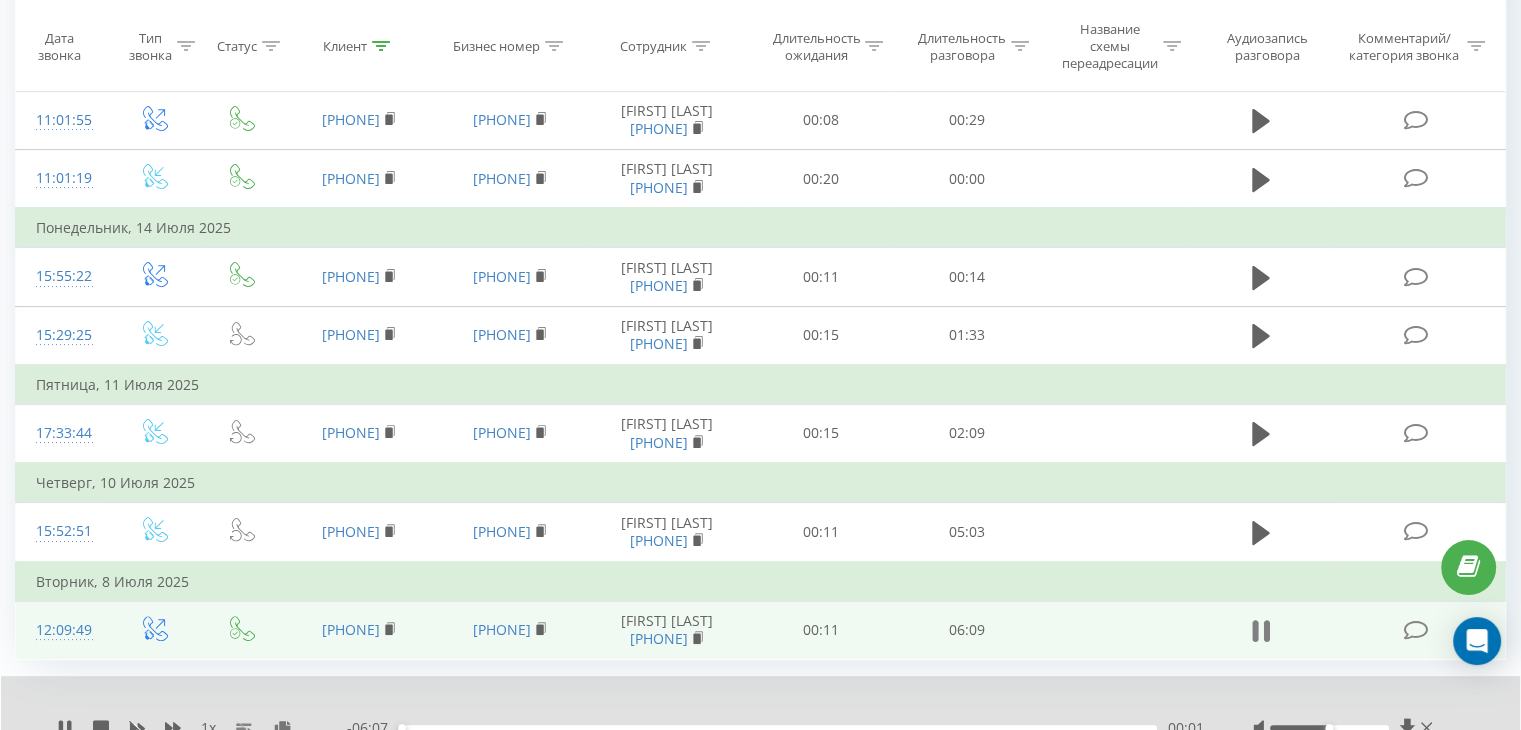 click 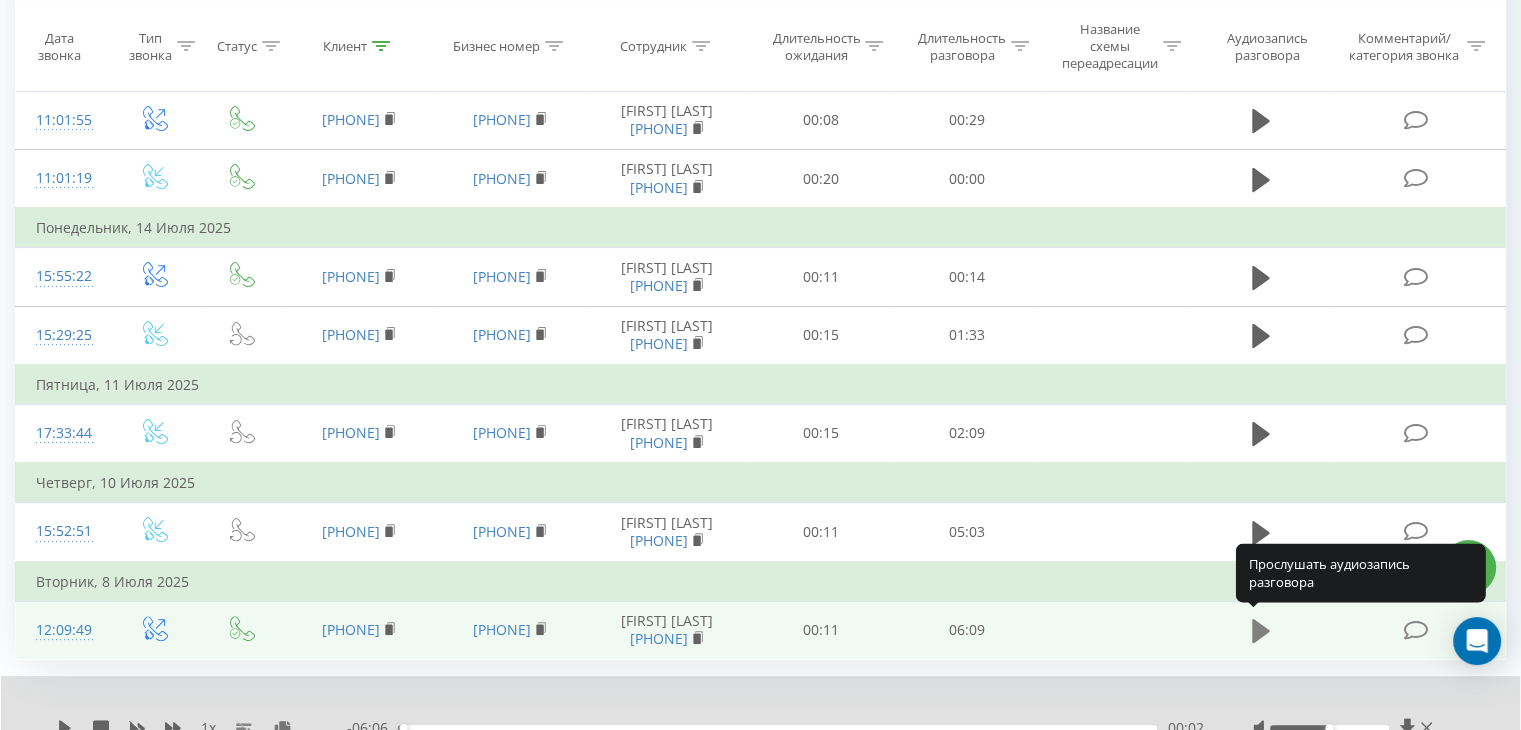 click at bounding box center [1261, 631] 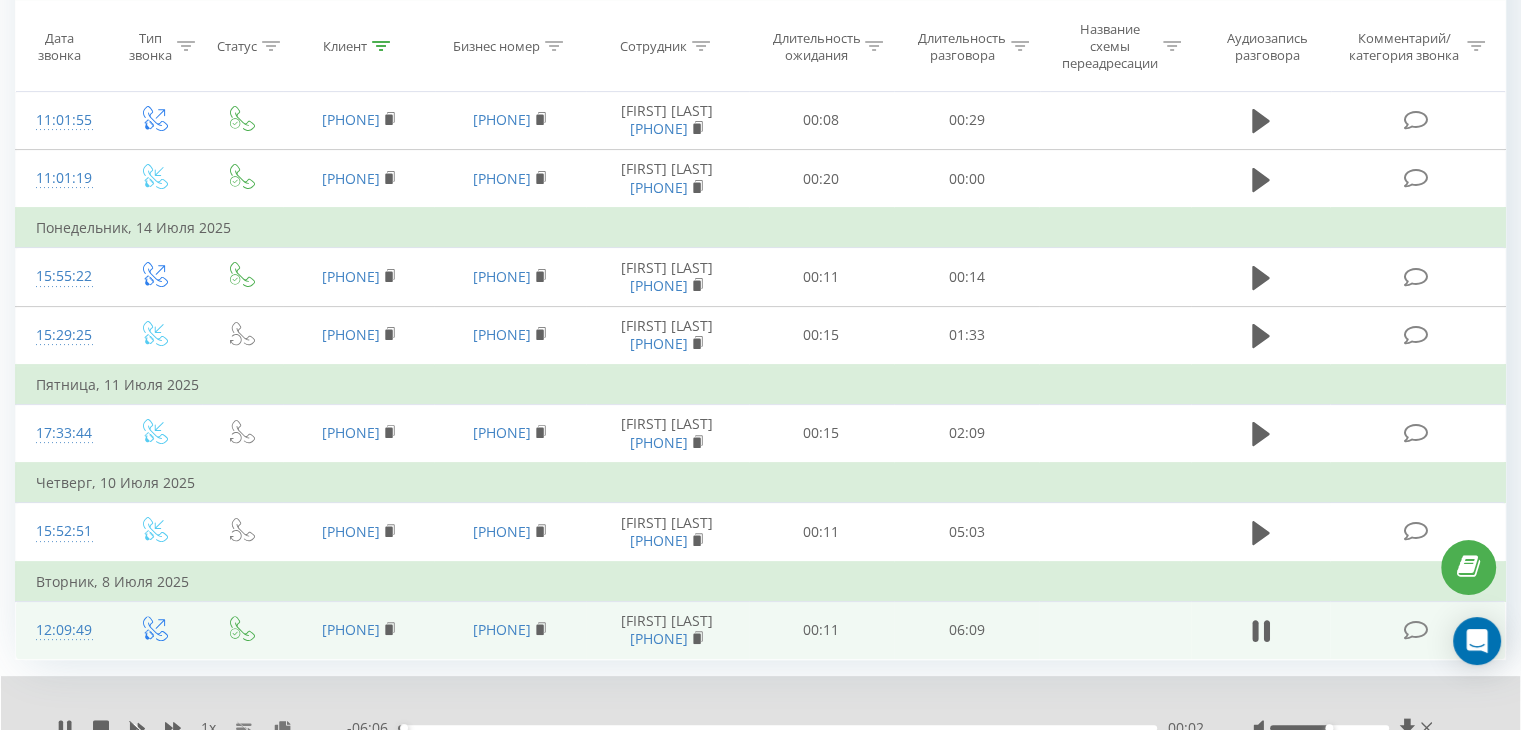 click at bounding box center [1261, 631] 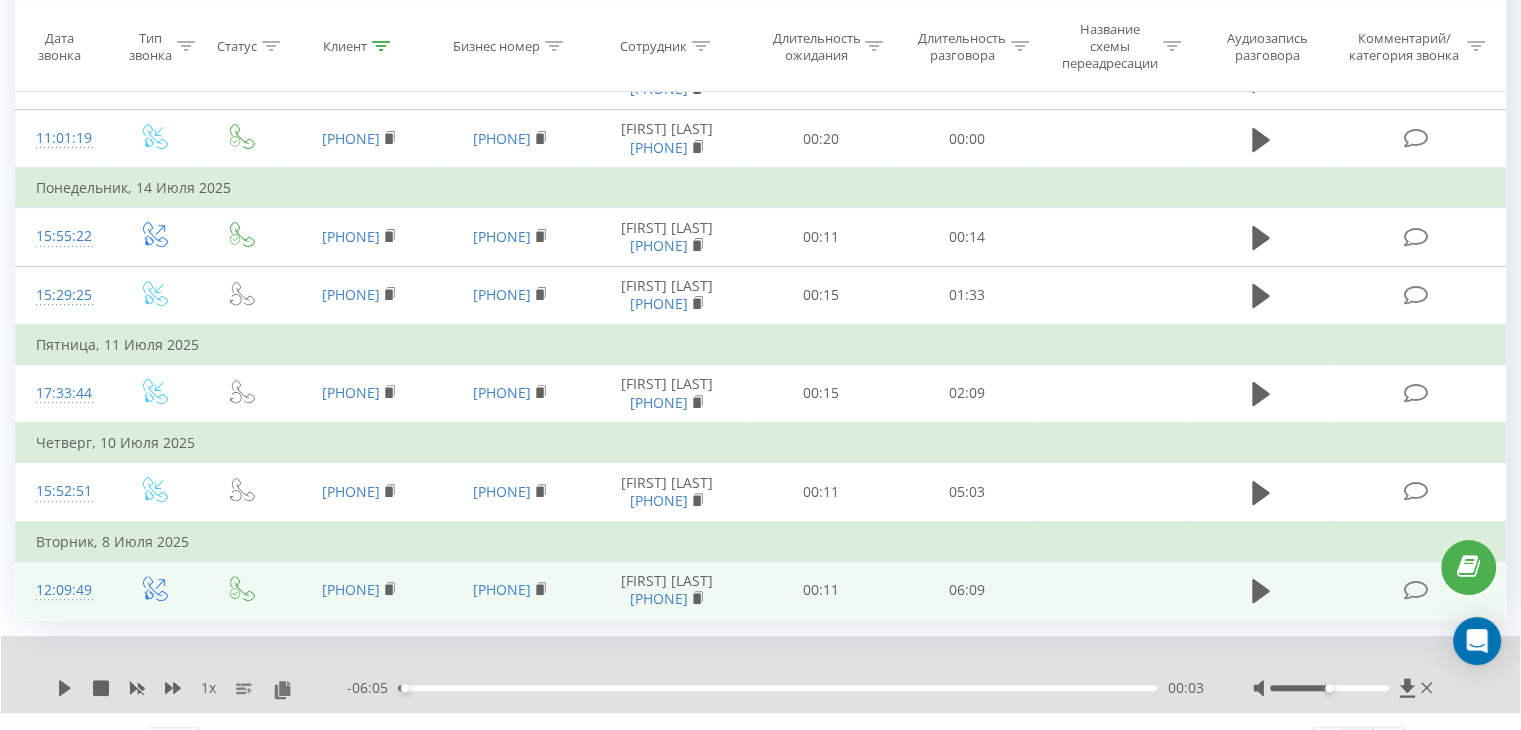 scroll, scrollTop: 458, scrollLeft: 0, axis: vertical 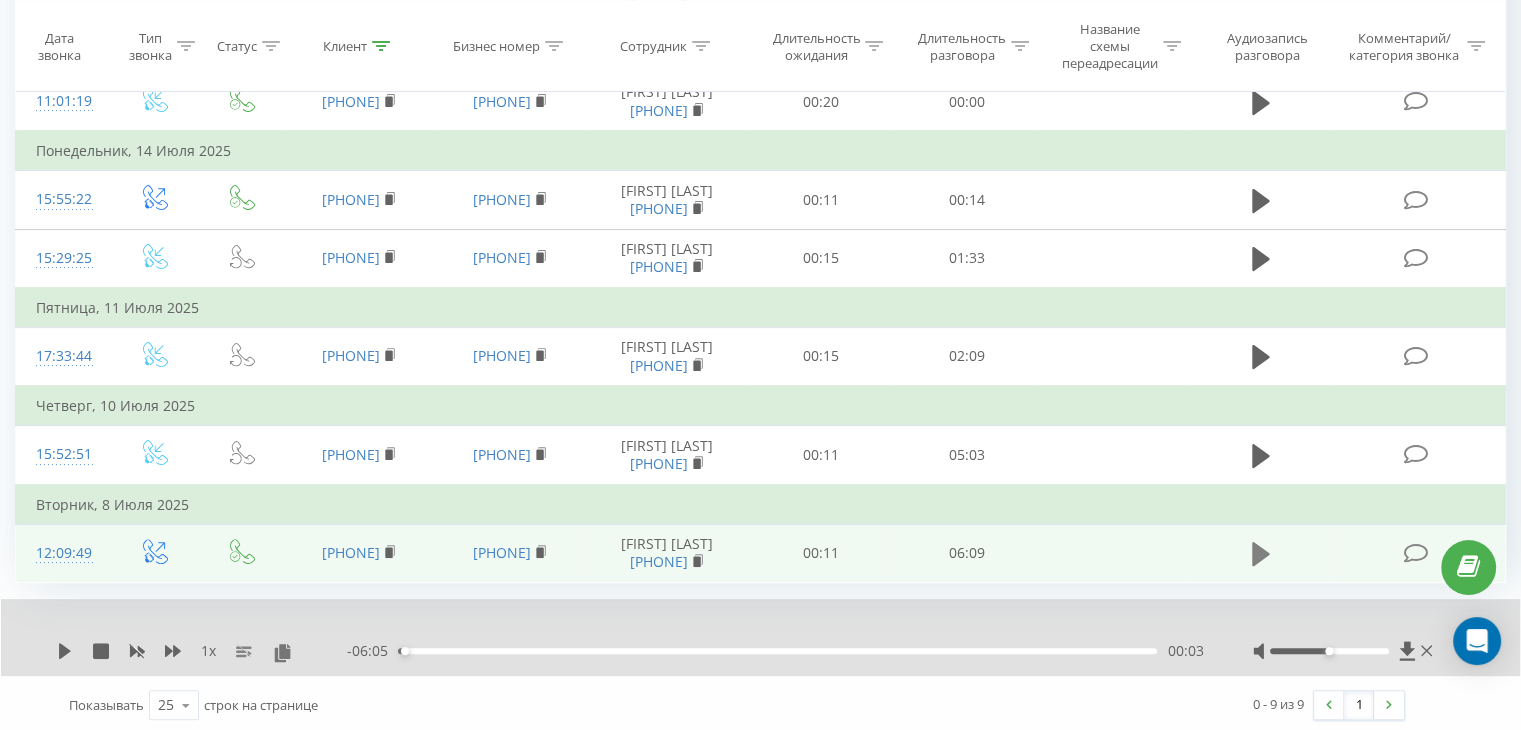 click 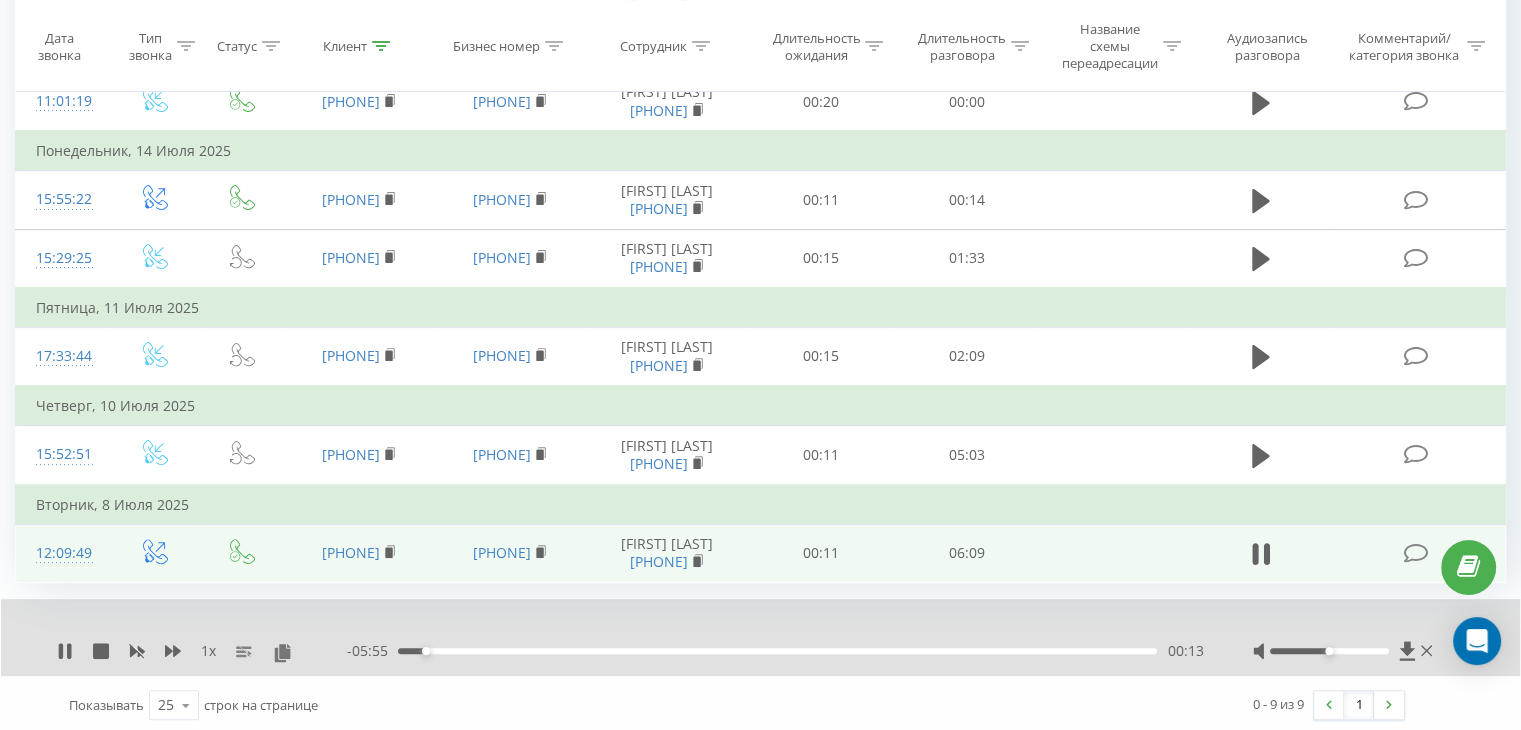 click on "1 x" at bounding box center (202, 651) 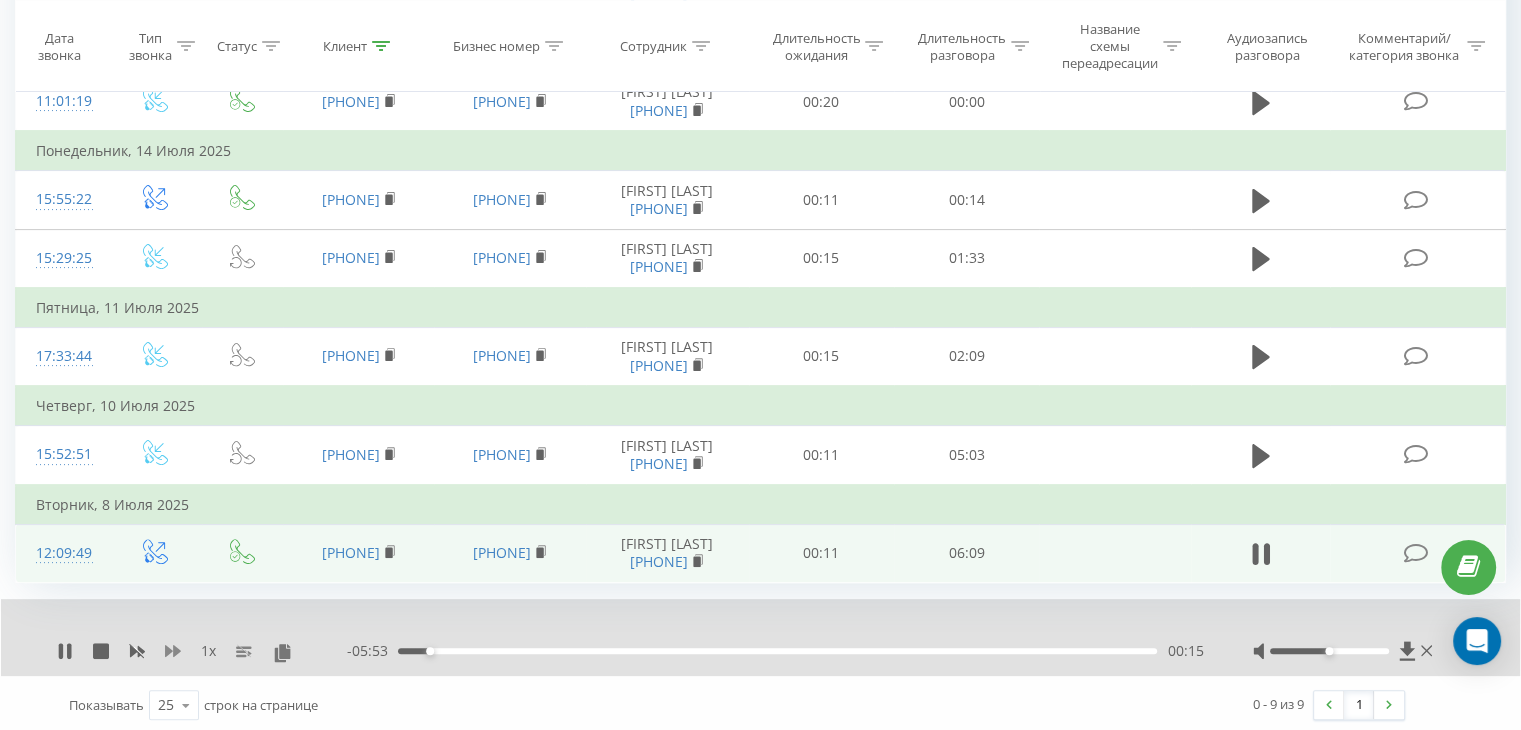 click 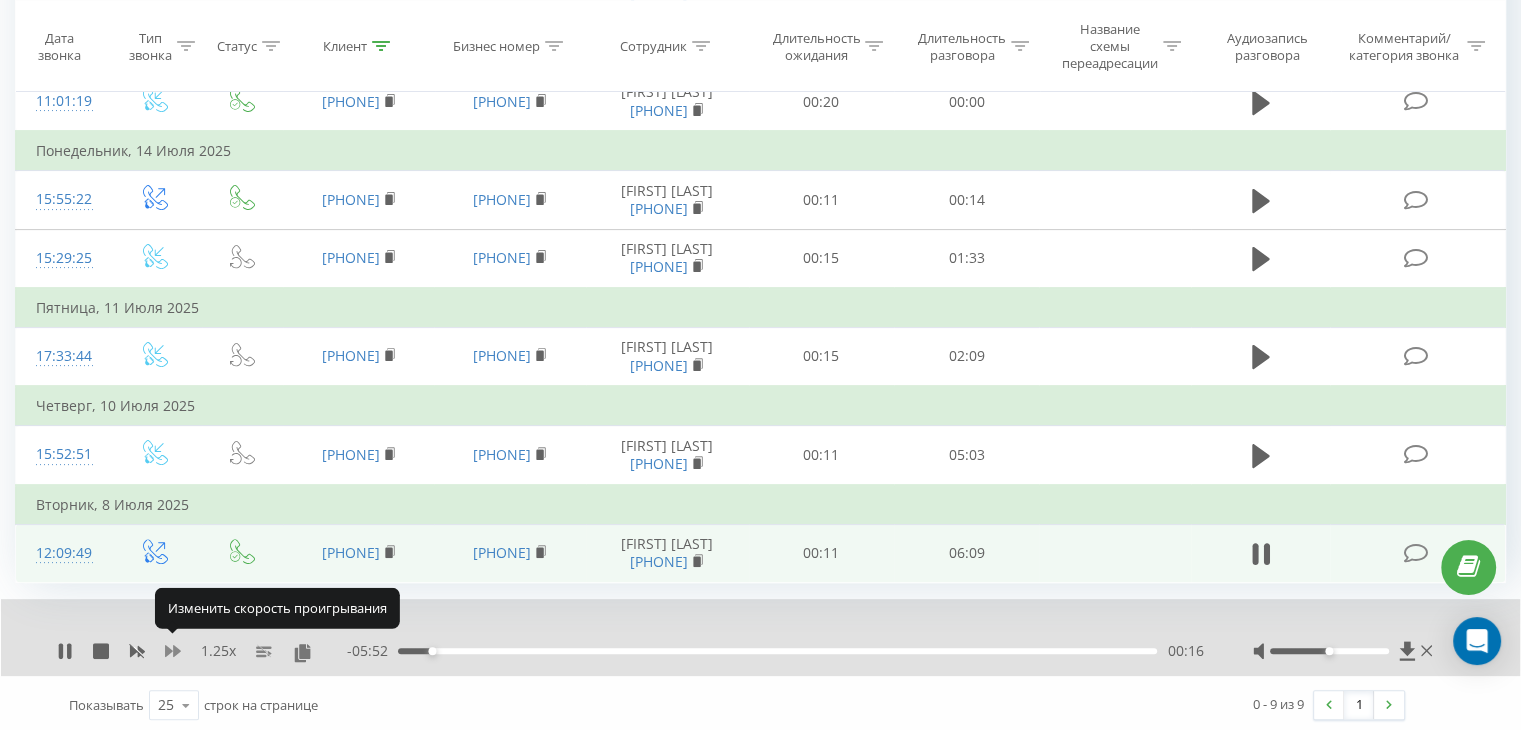 click 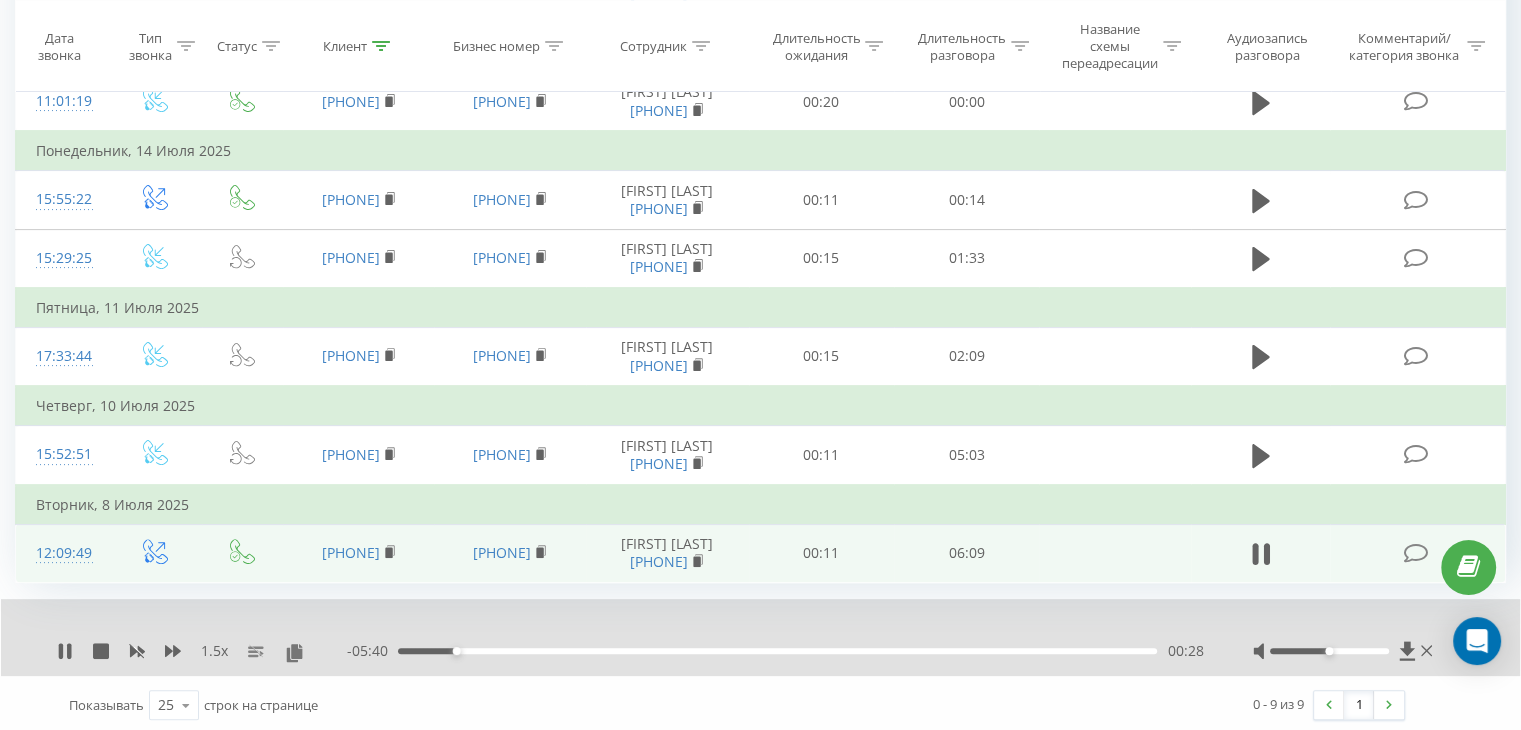 type 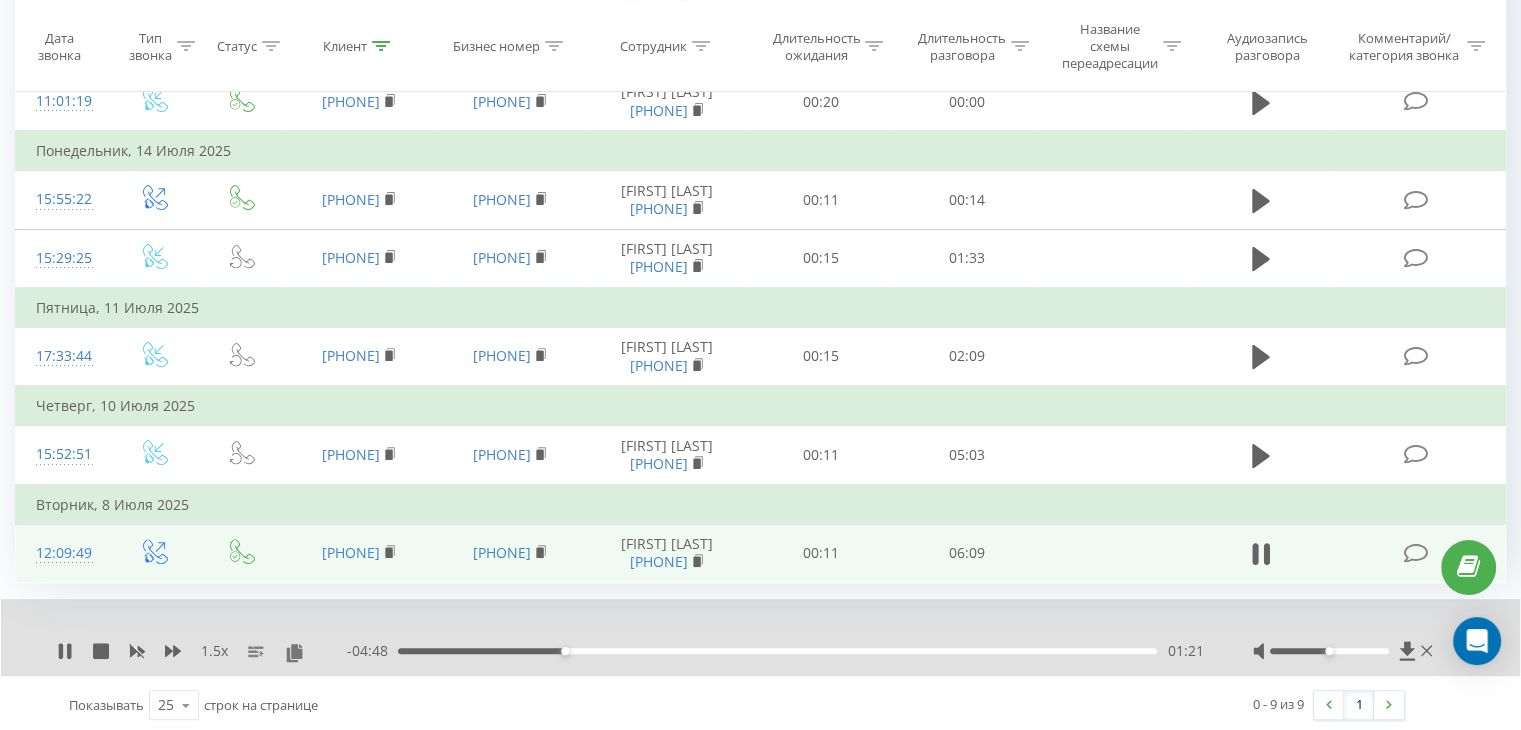 click on "- 04:48 01:21   01:21" at bounding box center [775, 651] 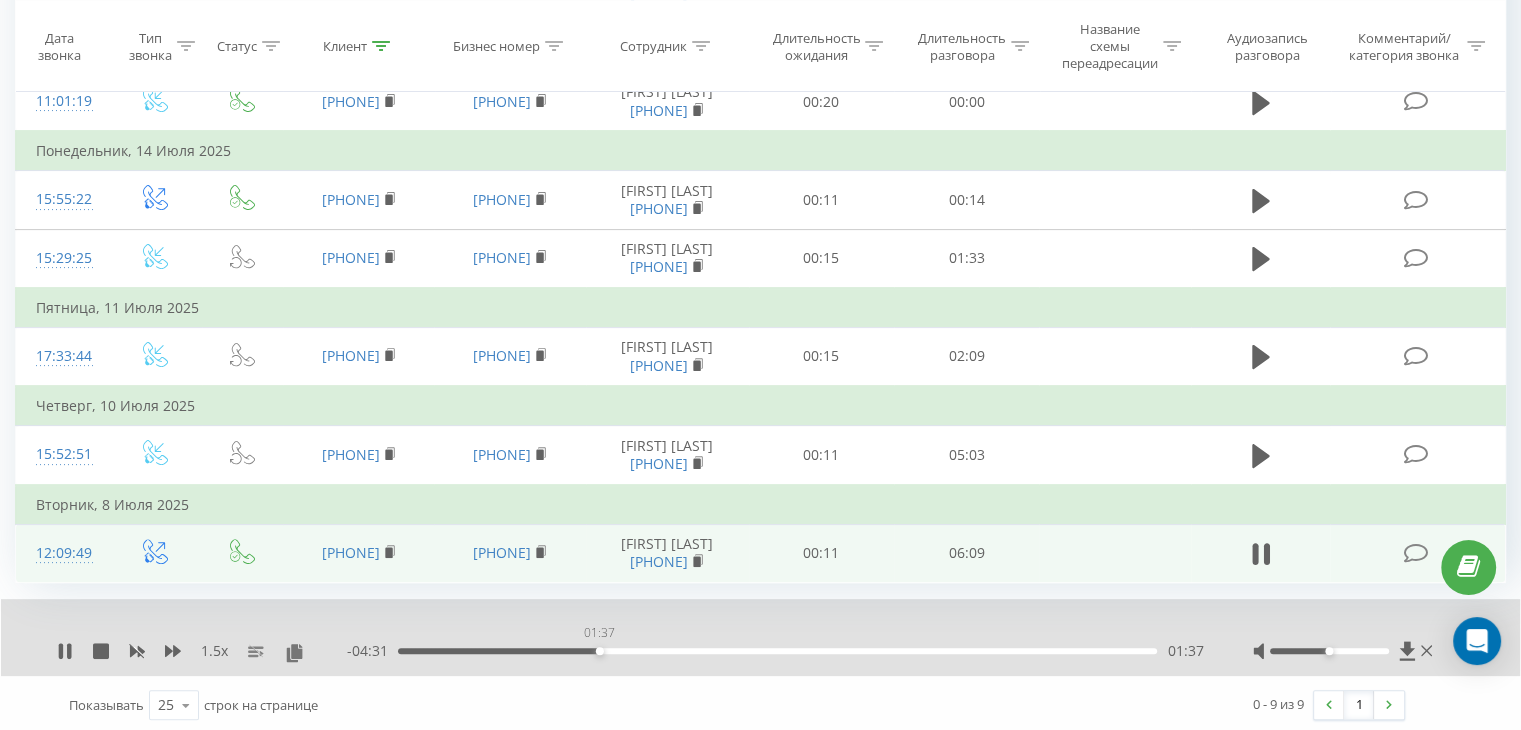 drag, startPoint x: 569, startPoint y: 647, endPoint x: 599, endPoint y: 650, distance: 30.149628 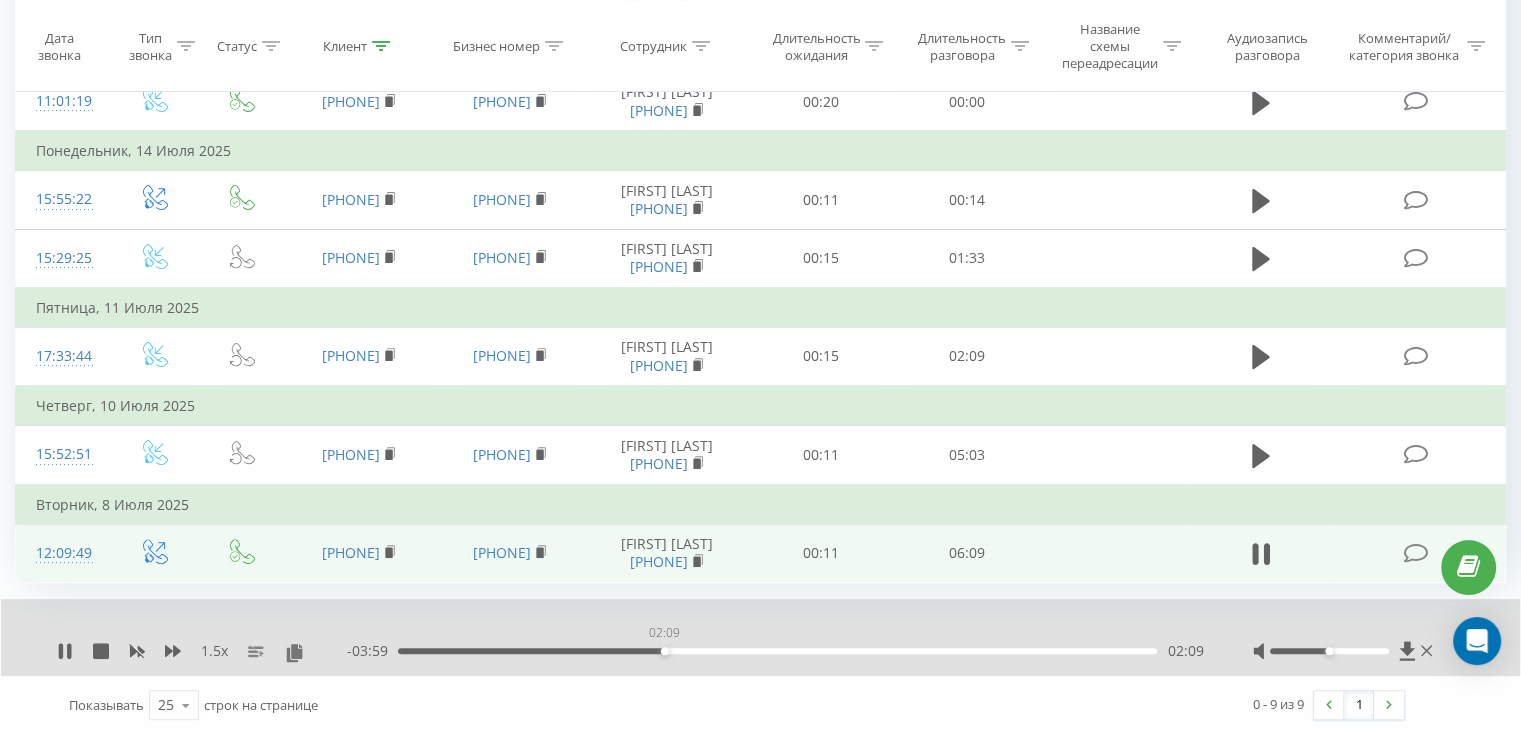 click on "02:09" at bounding box center (777, 651) 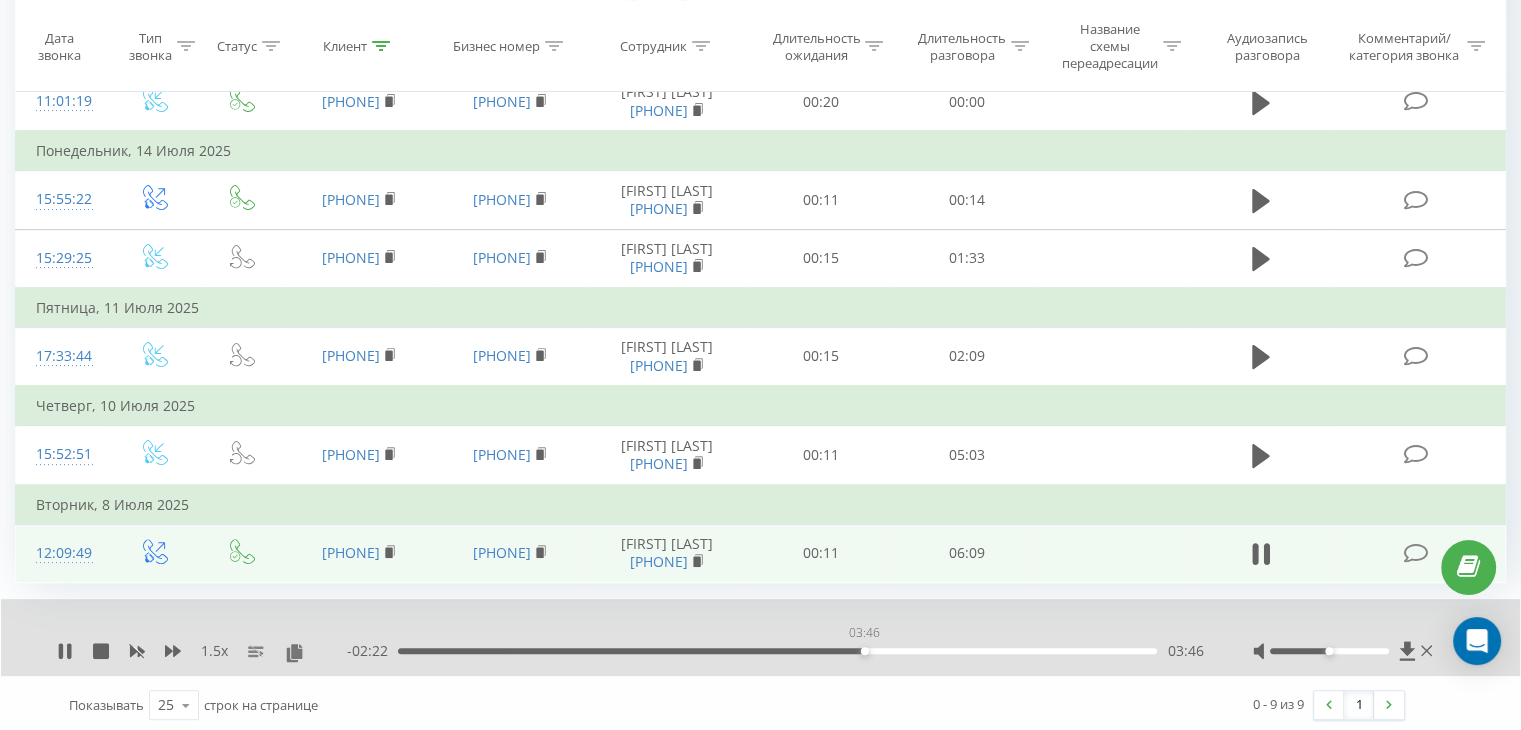 click on "03:46" at bounding box center [777, 651] 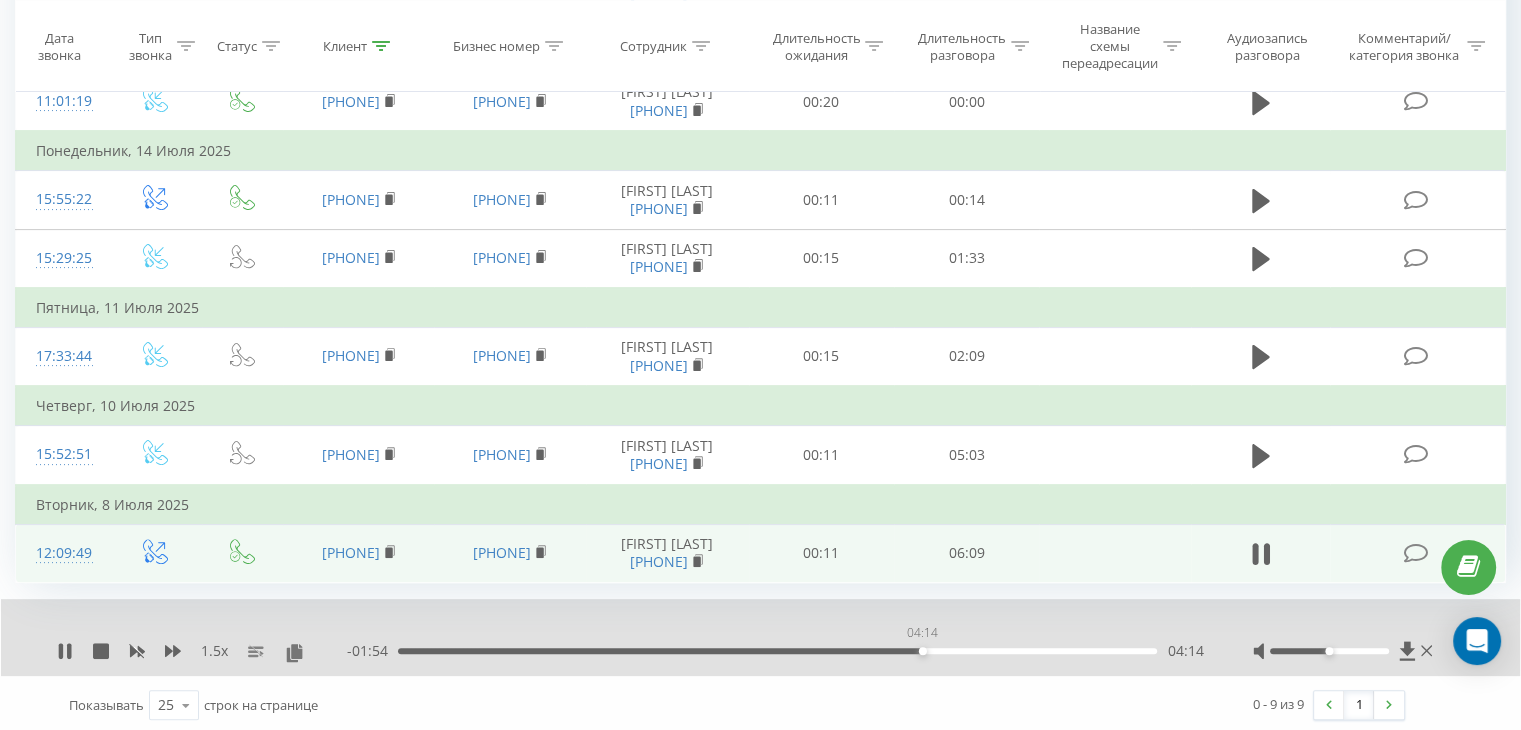 click on "04:14" at bounding box center [777, 651] 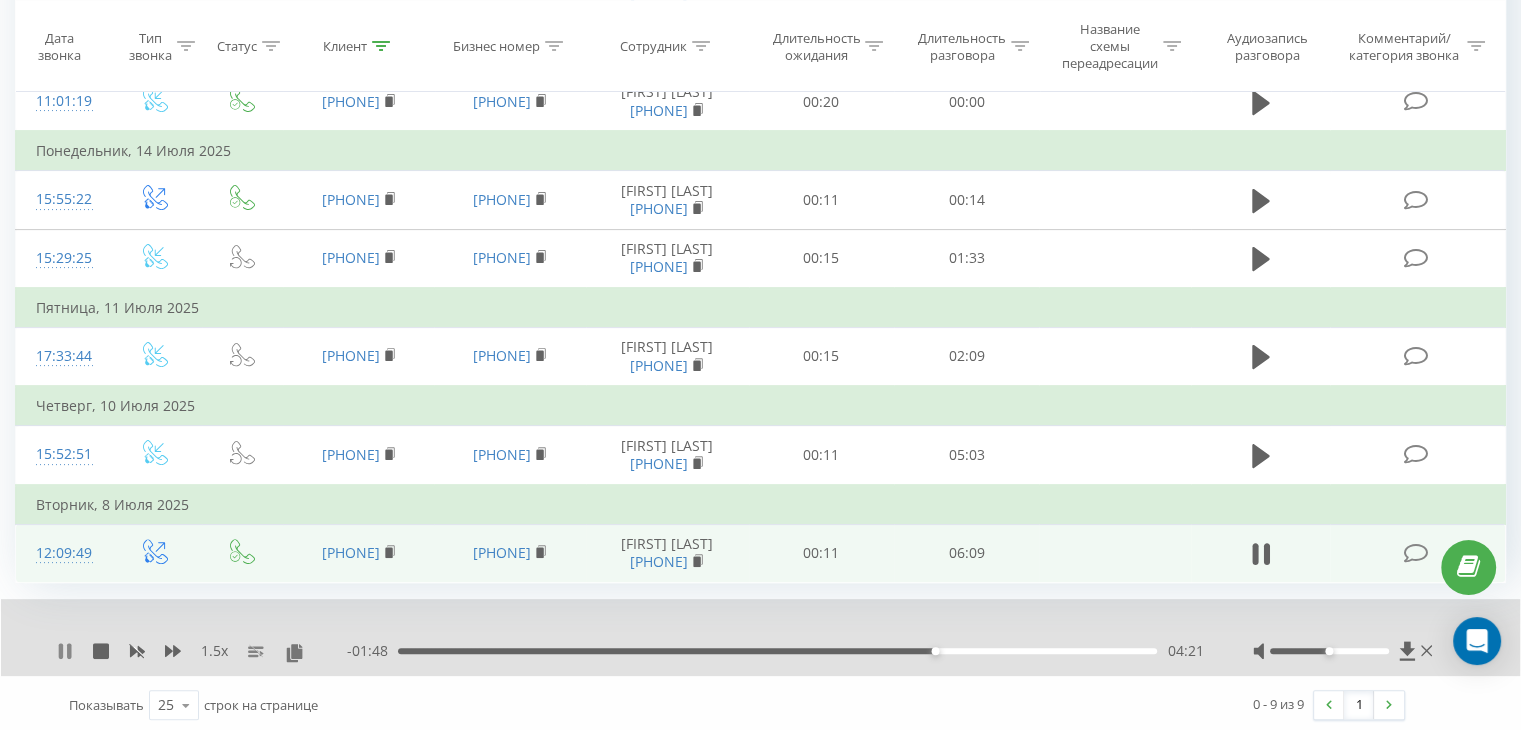 click 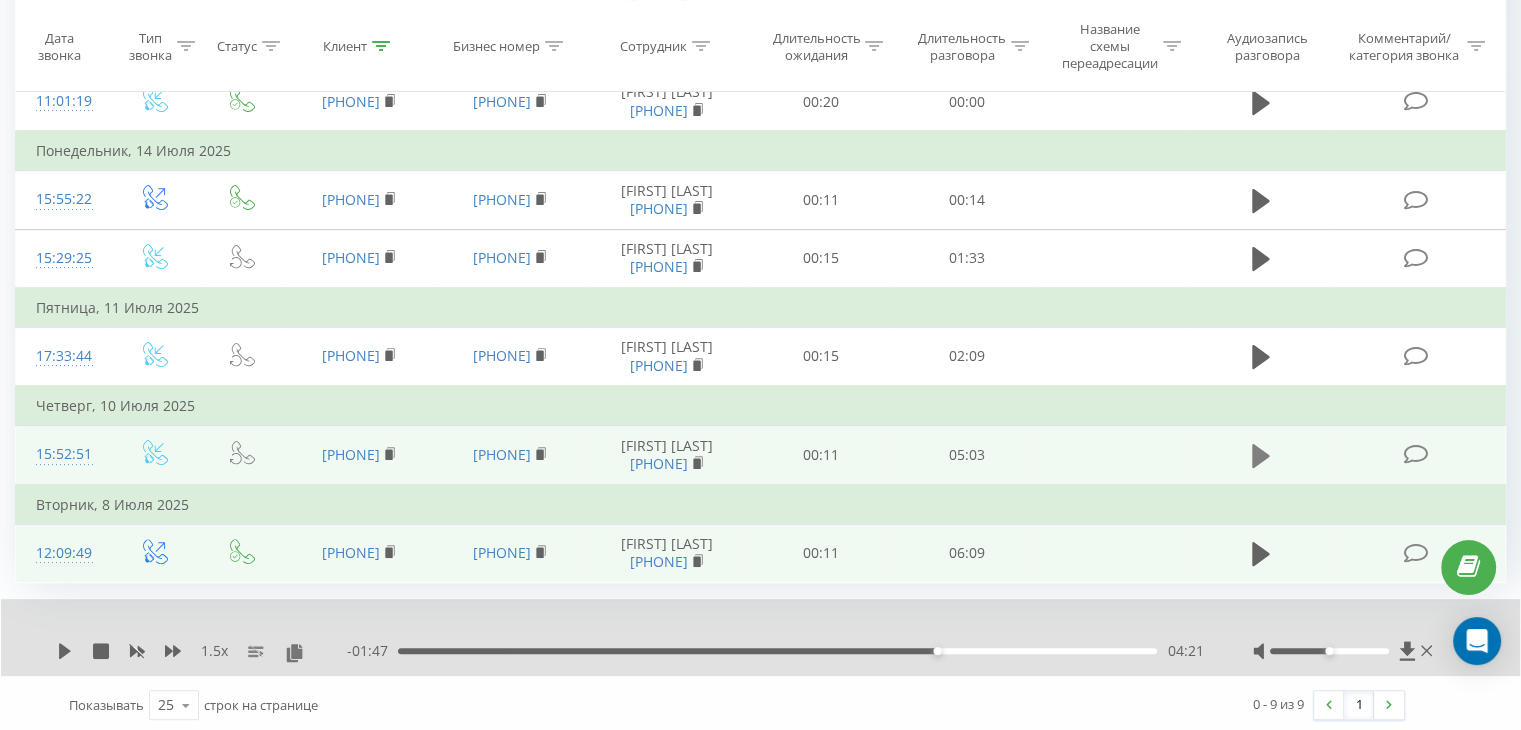 click 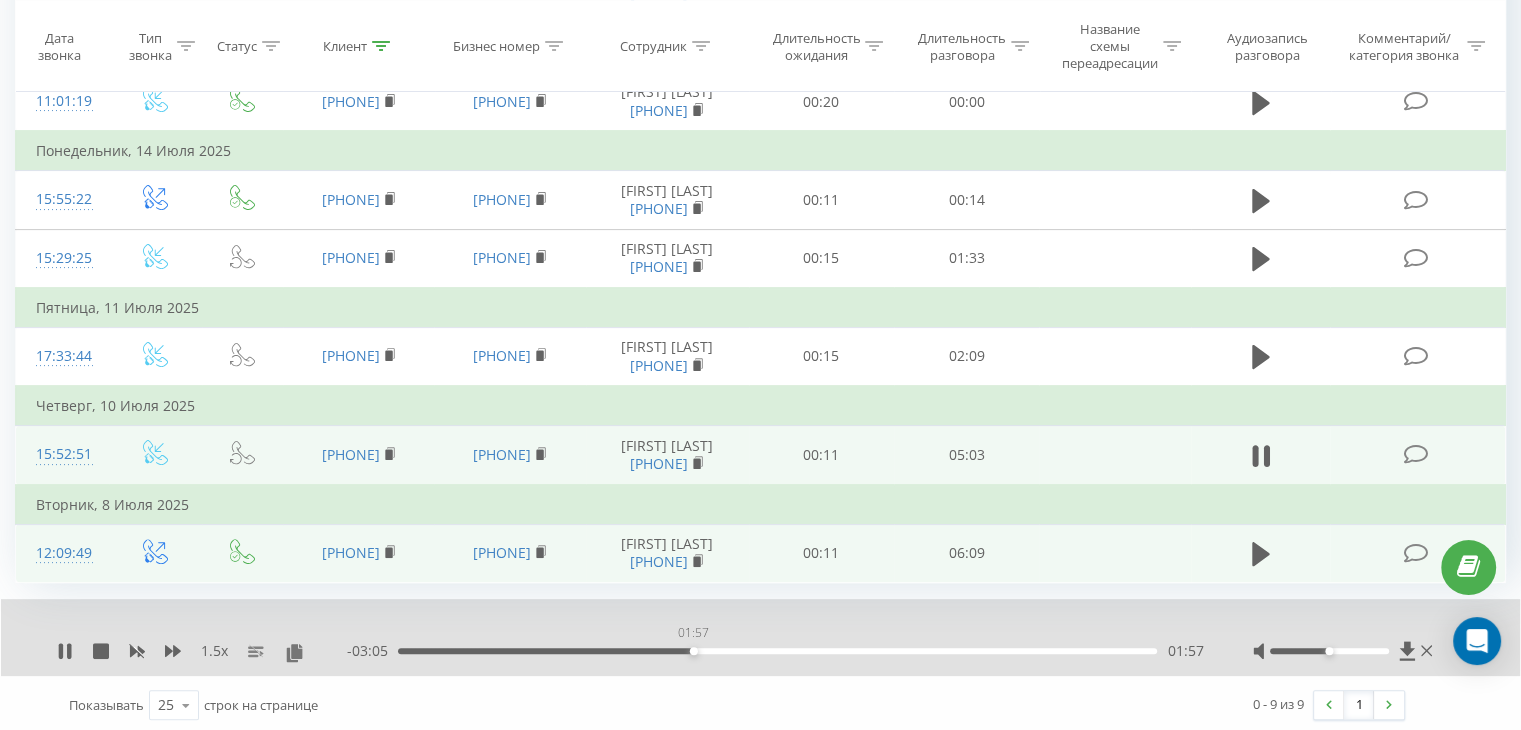 drag, startPoint x: 693, startPoint y: 646, endPoint x: 280, endPoint y: 687, distance: 415.03012 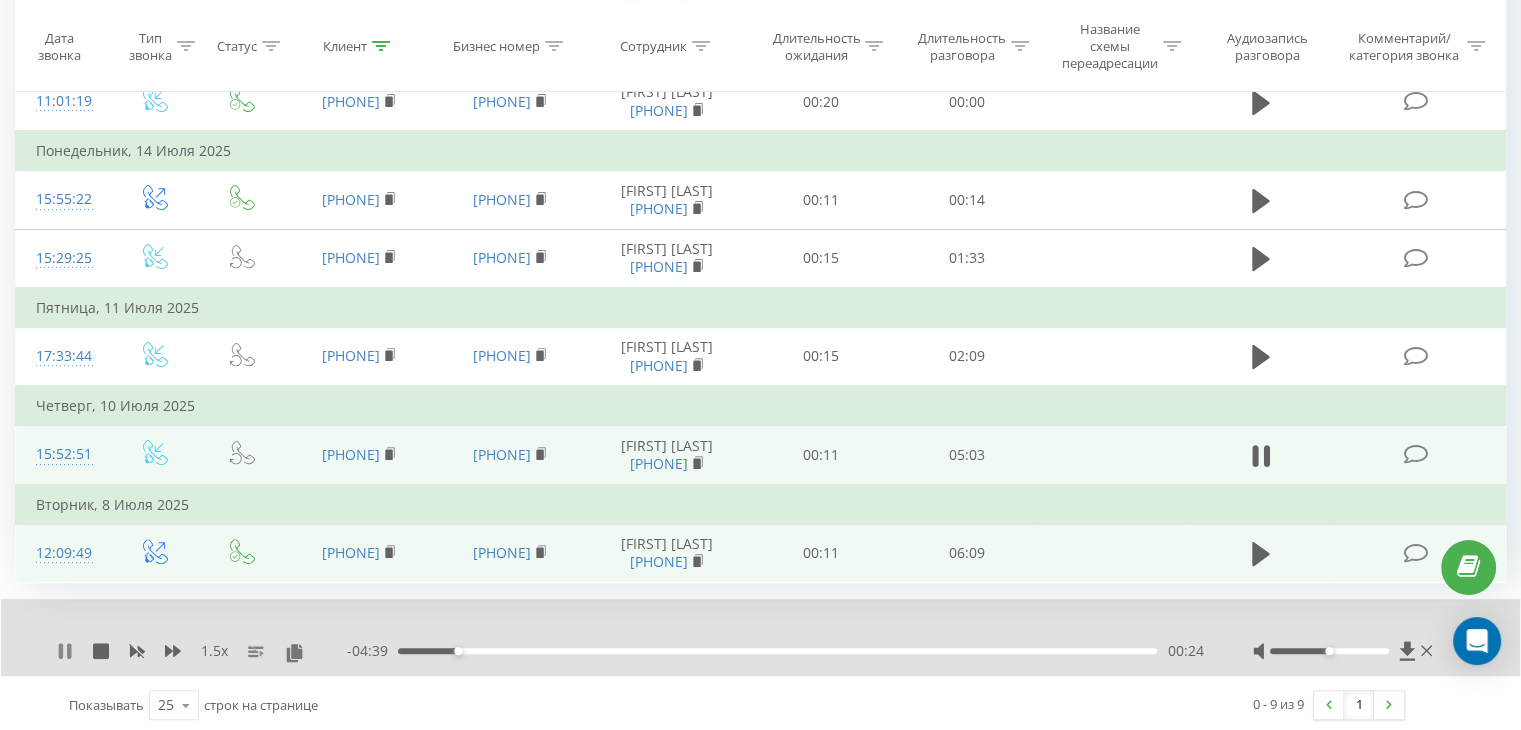 click 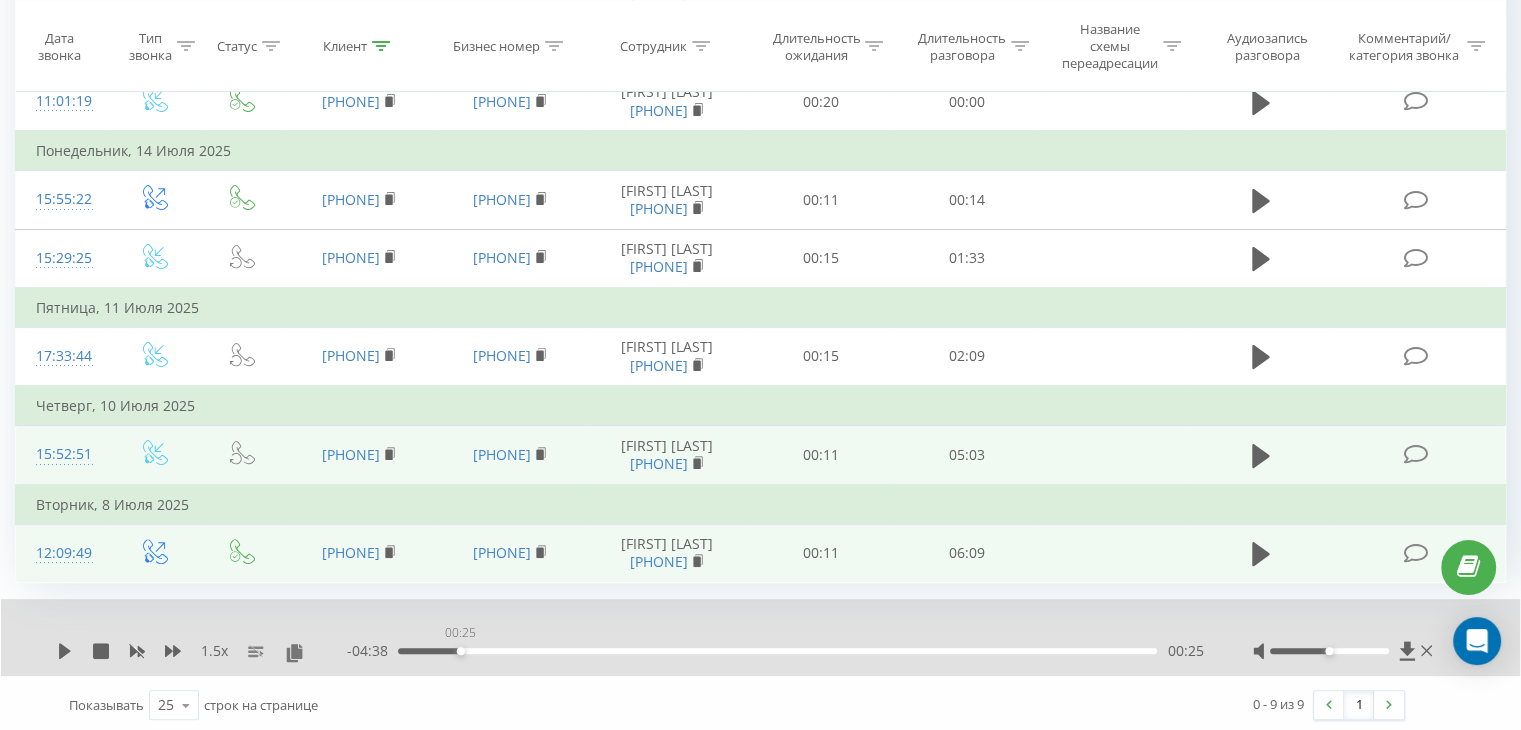 drag, startPoint x: 460, startPoint y: 646, endPoint x: 371, endPoint y: 644, distance: 89.02247 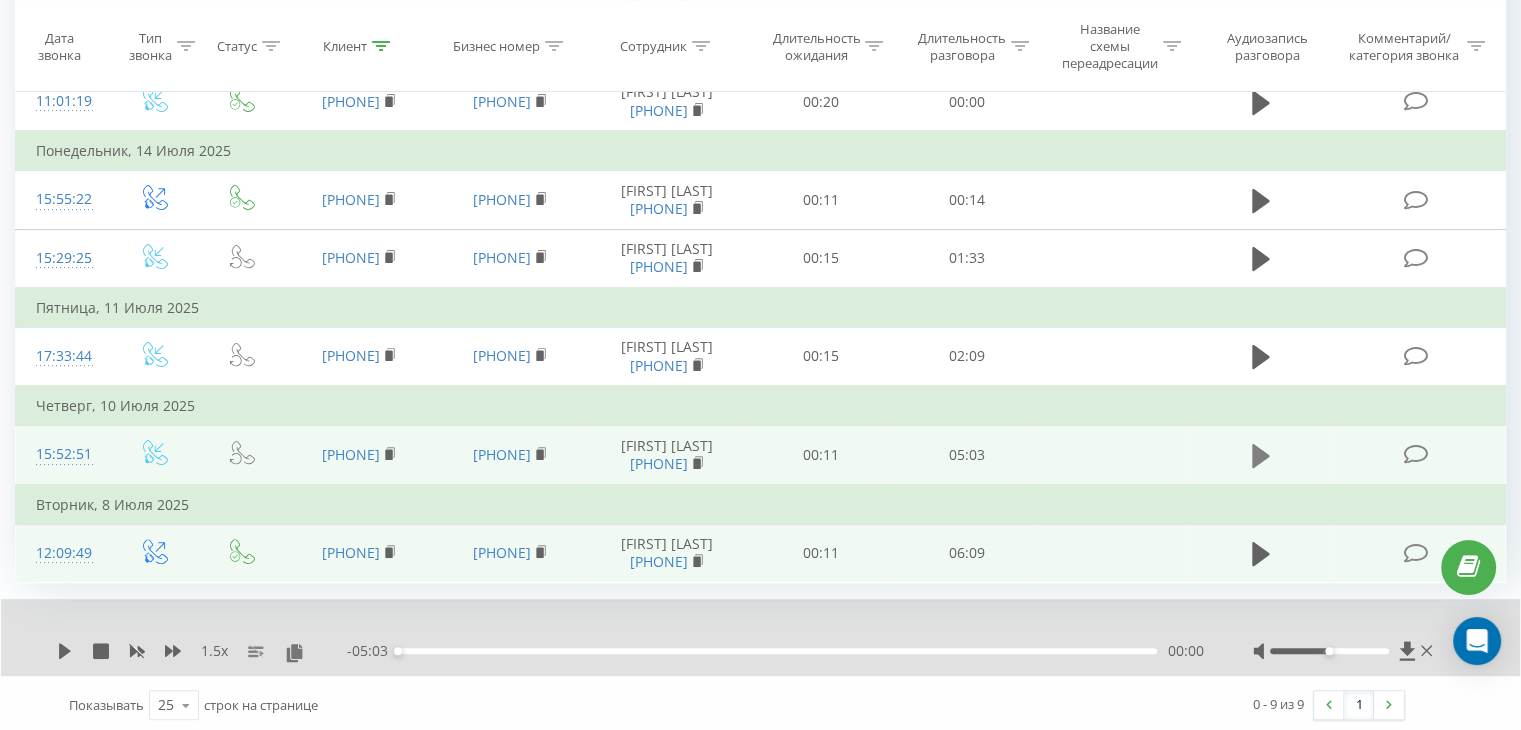 click 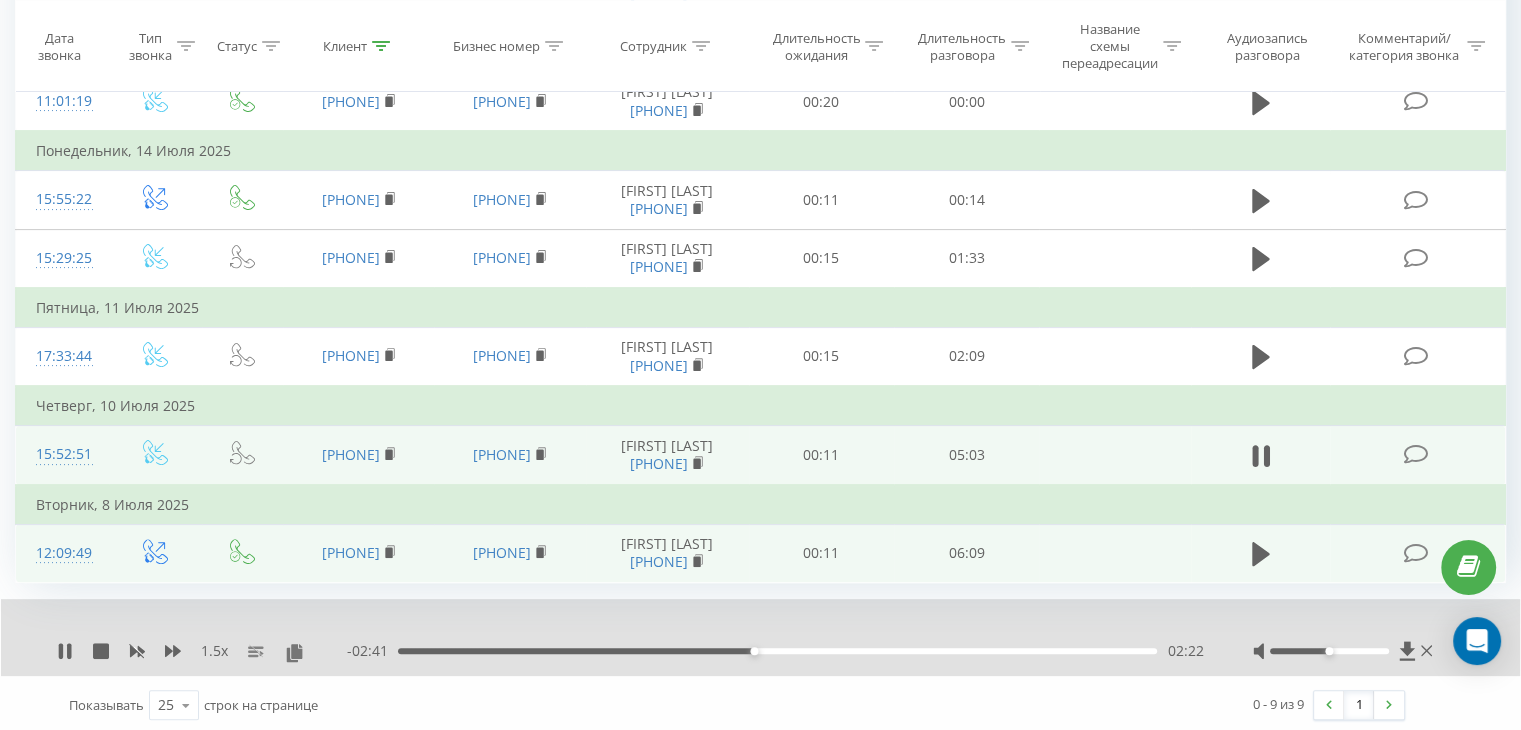 click on "1.5 x  - 02:41 02:22   02:22" at bounding box center (760, 637) 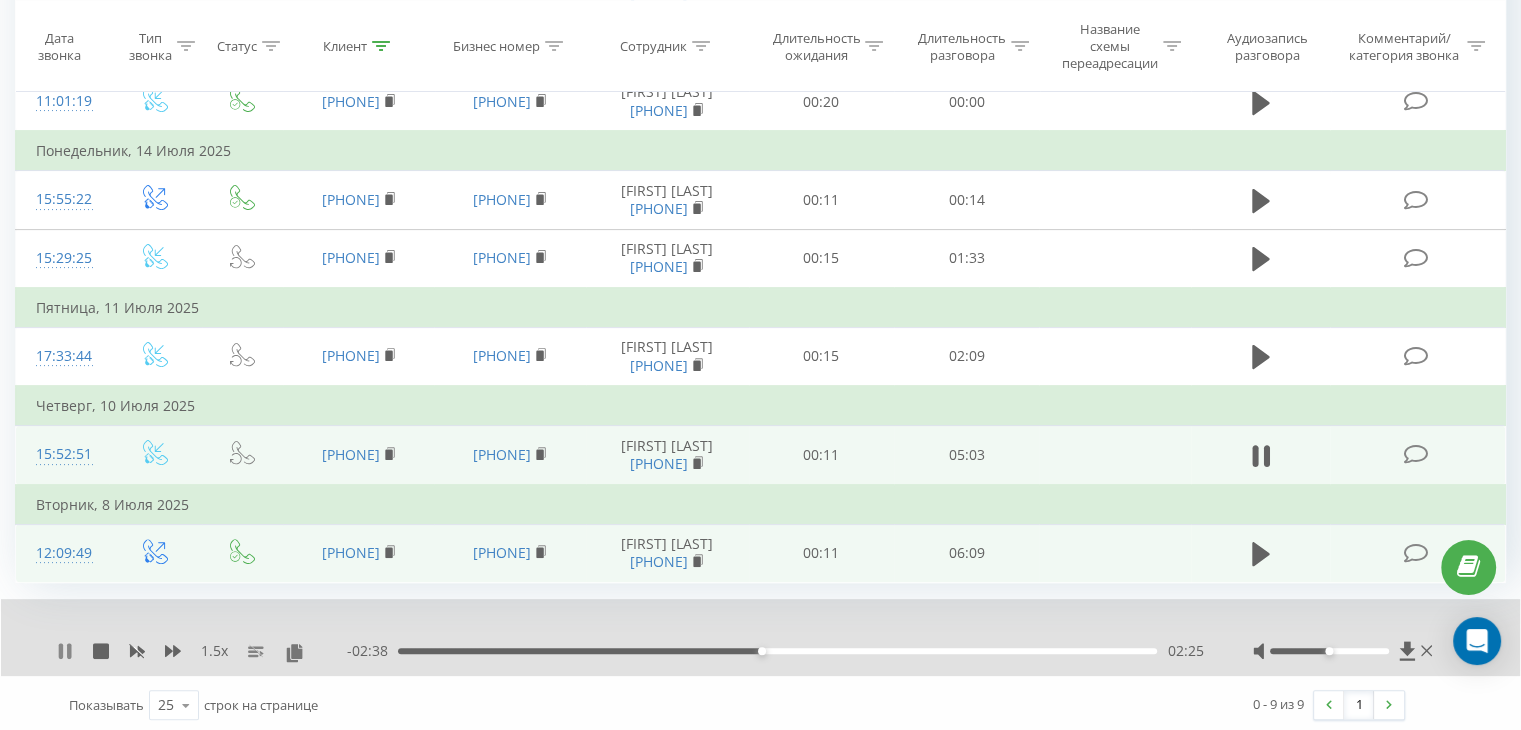 click 